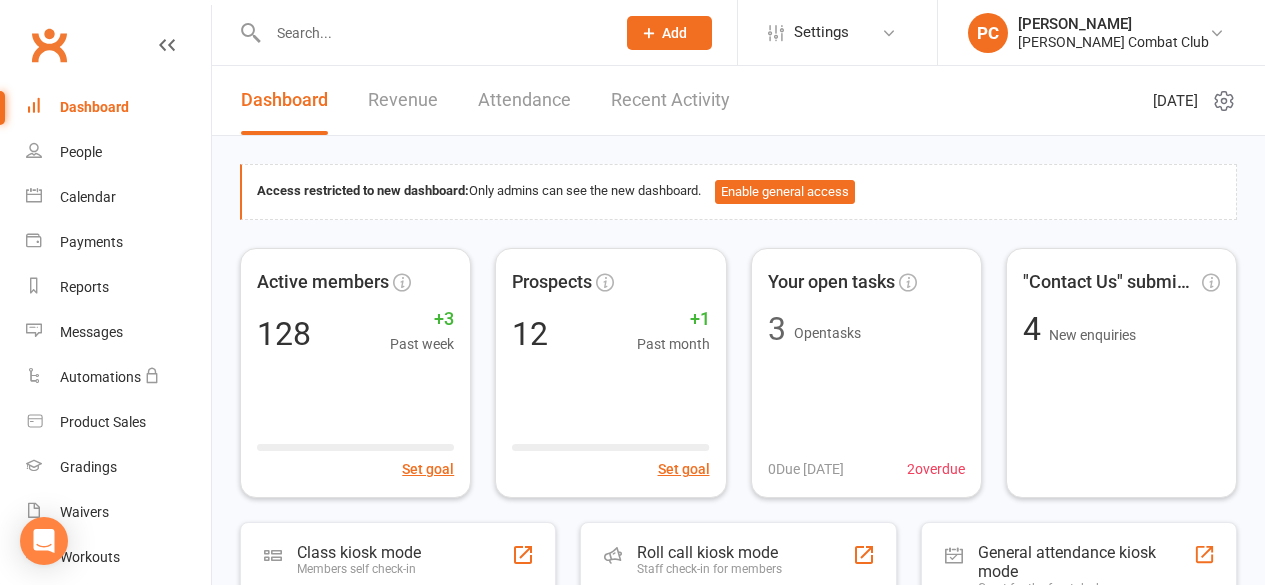 click at bounding box center [431, 33] 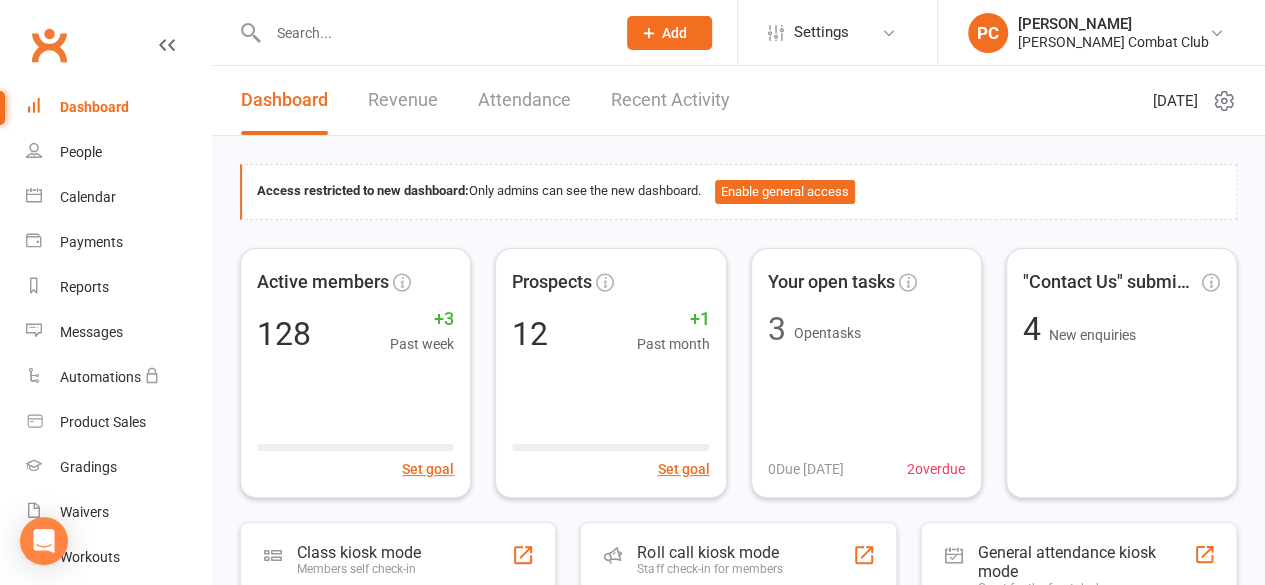 scroll, scrollTop: 0, scrollLeft: 0, axis: both 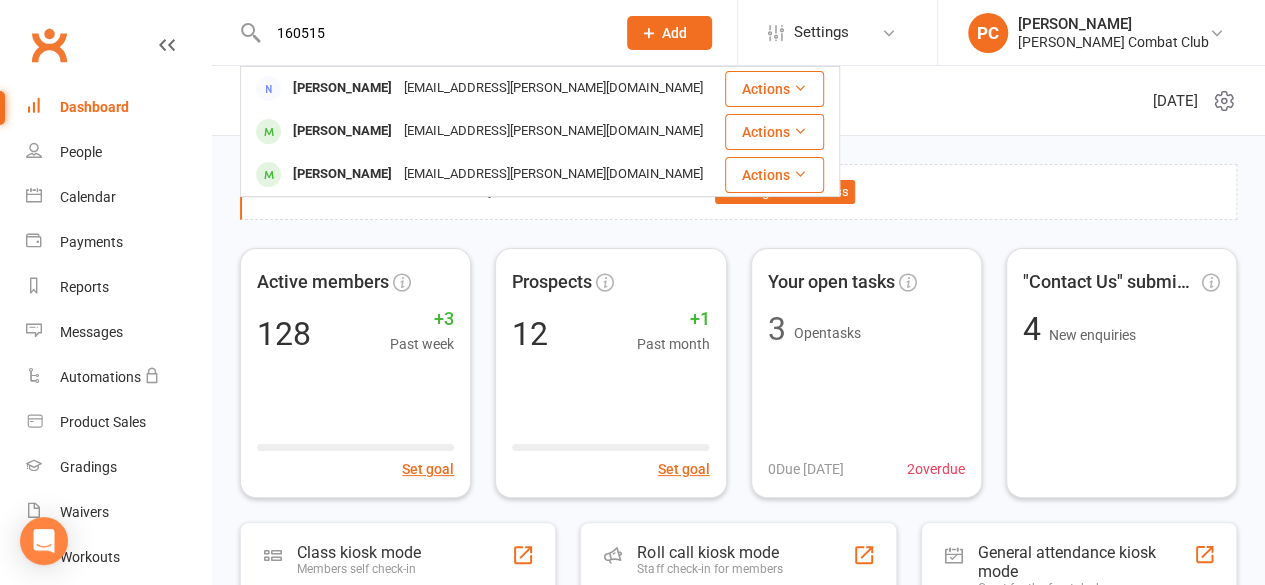 type on "160515" 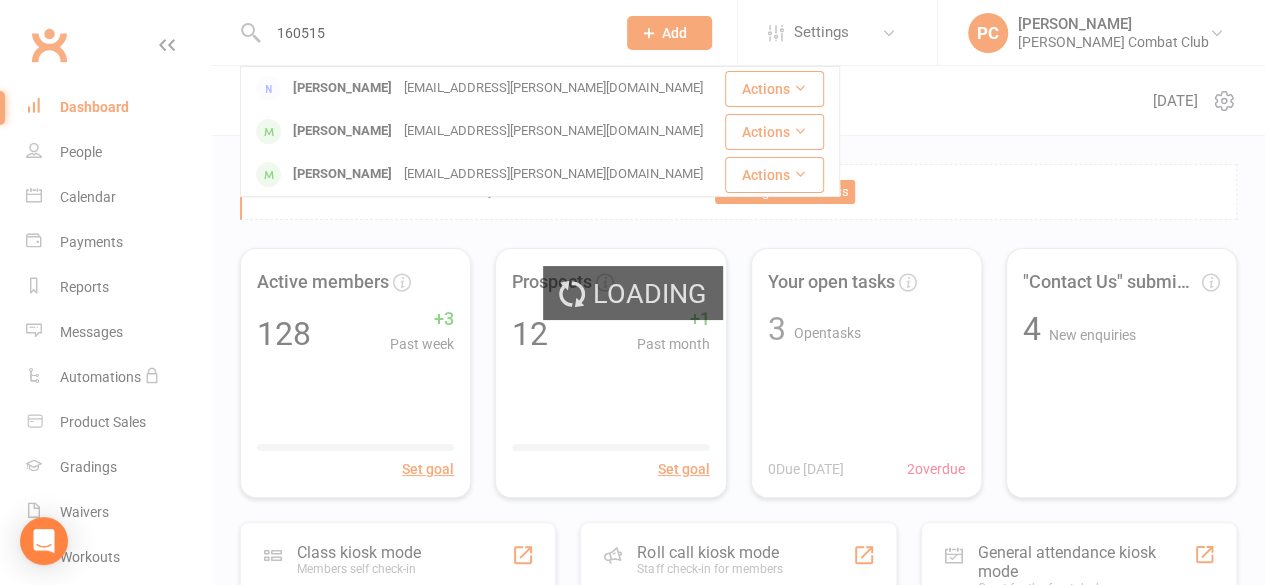 type 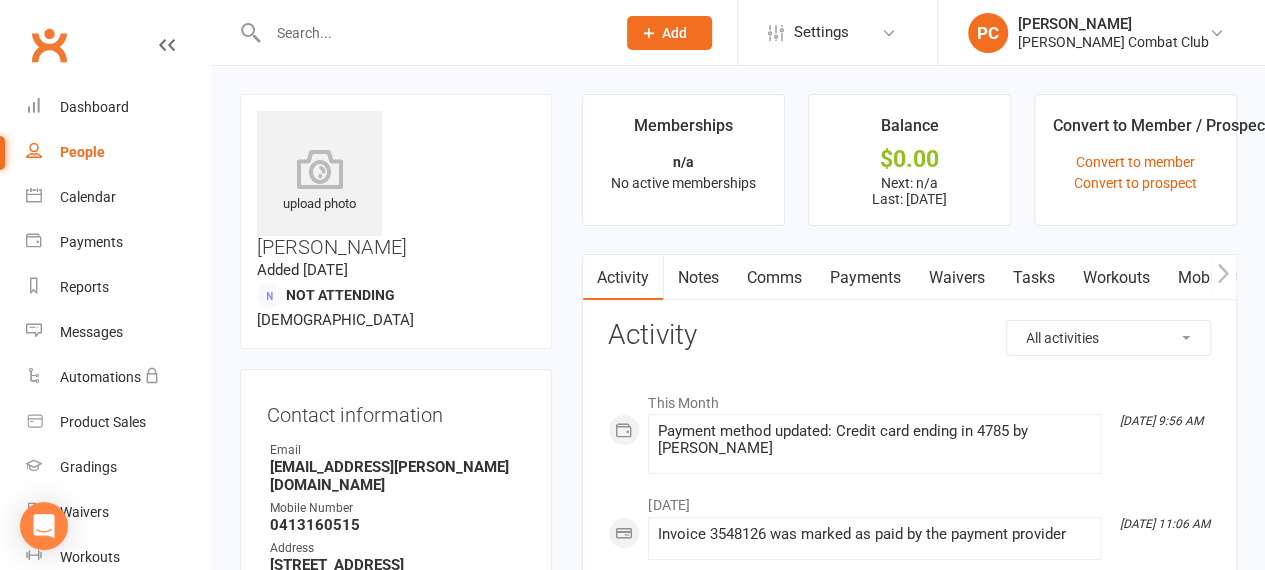 click on "Payments" at bounding box center [864, 278] 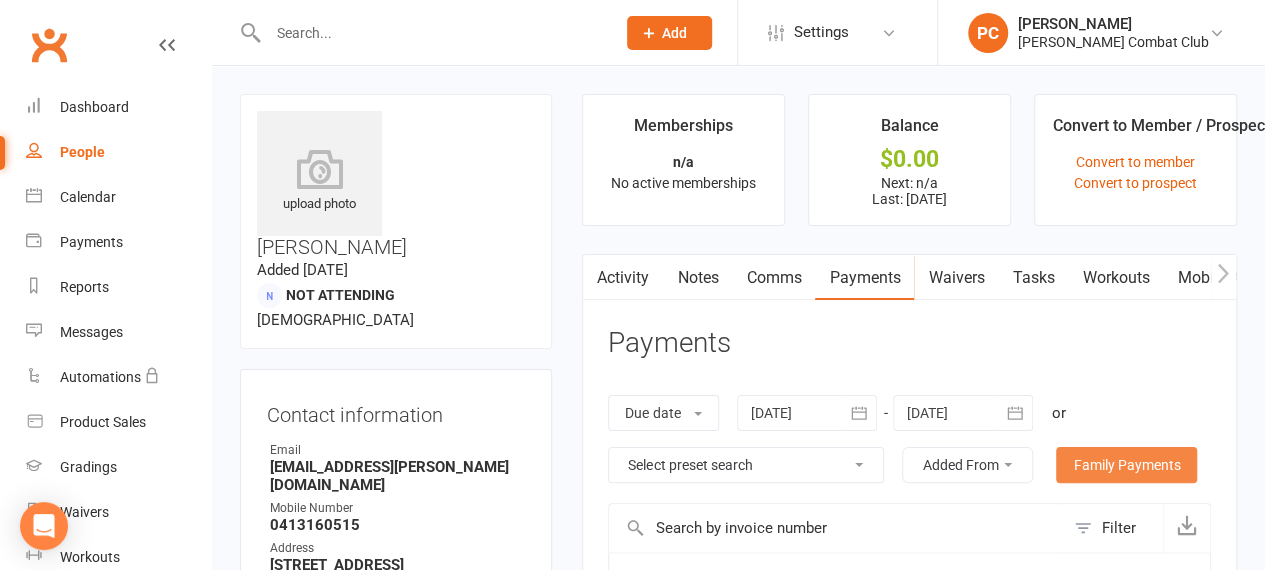 click on "Family Payments" at bounding box center [1126, 465] 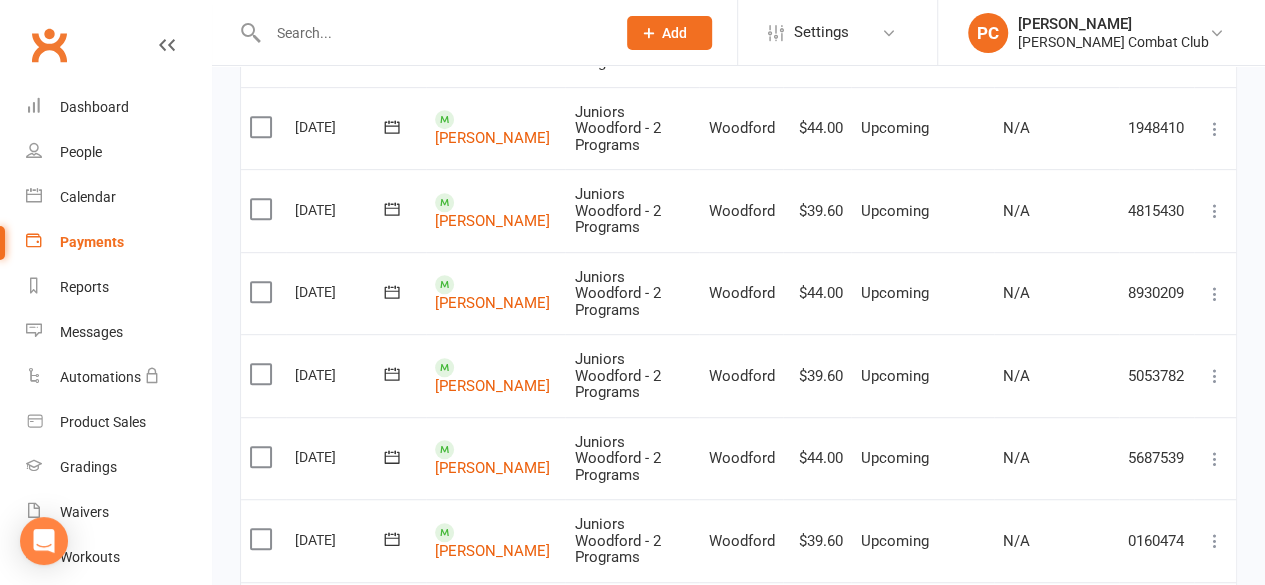 scroll, scrollTop: 600, scrollLeft: 0, axis: vertical 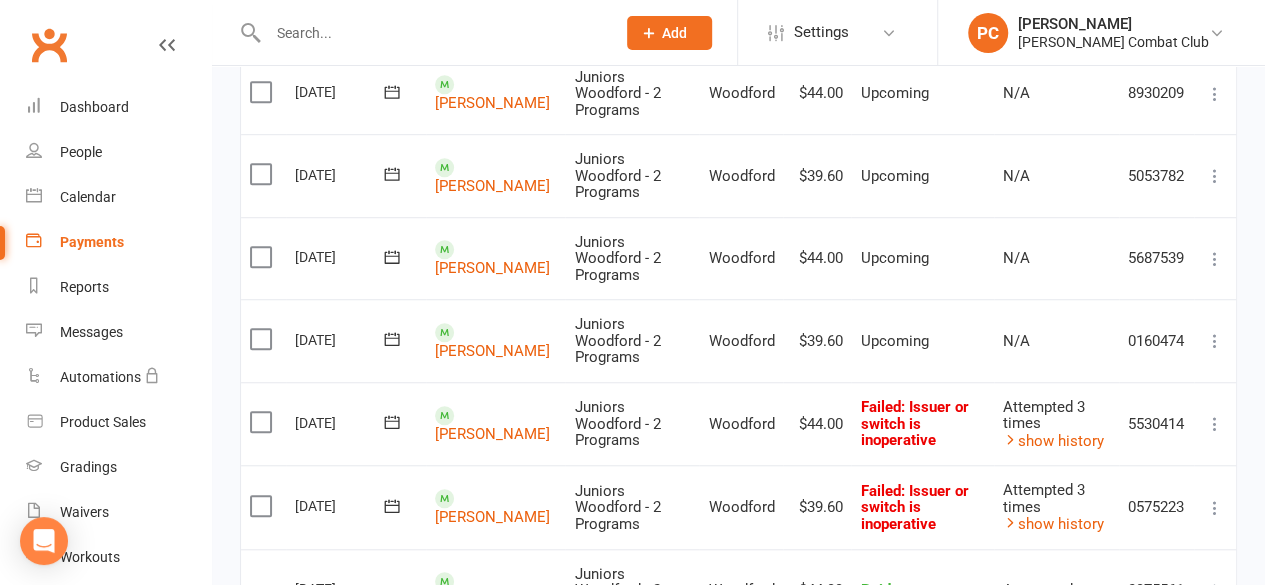 click at bounding box center (1215, 508) 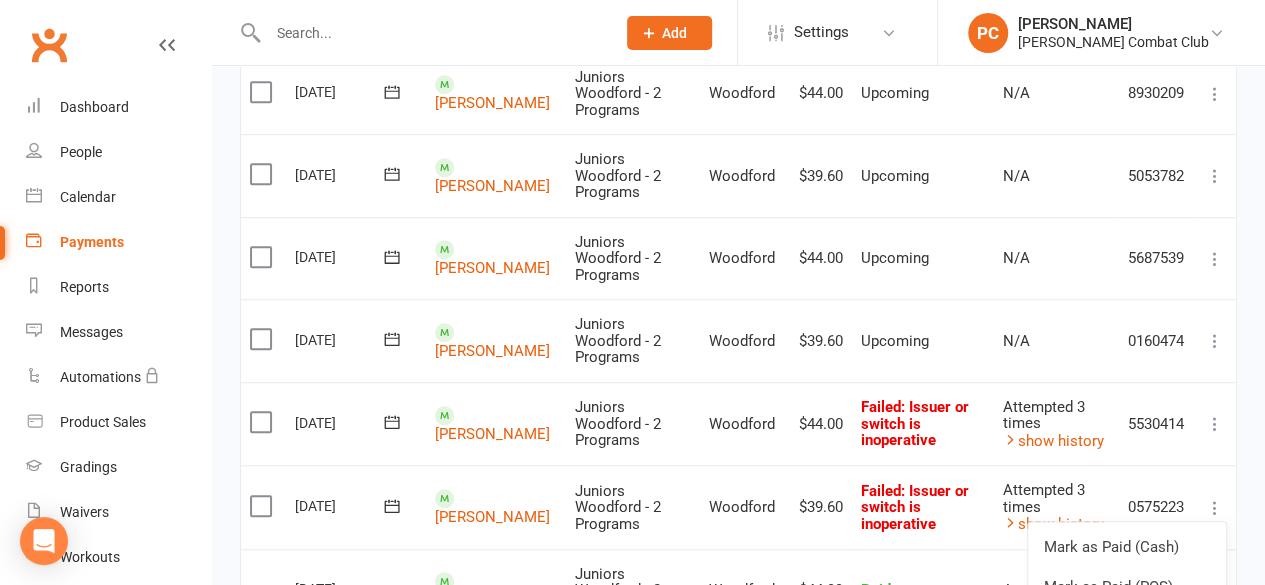 scroll, scrollTop: 700, scrollLeft: 0, axis: vertical 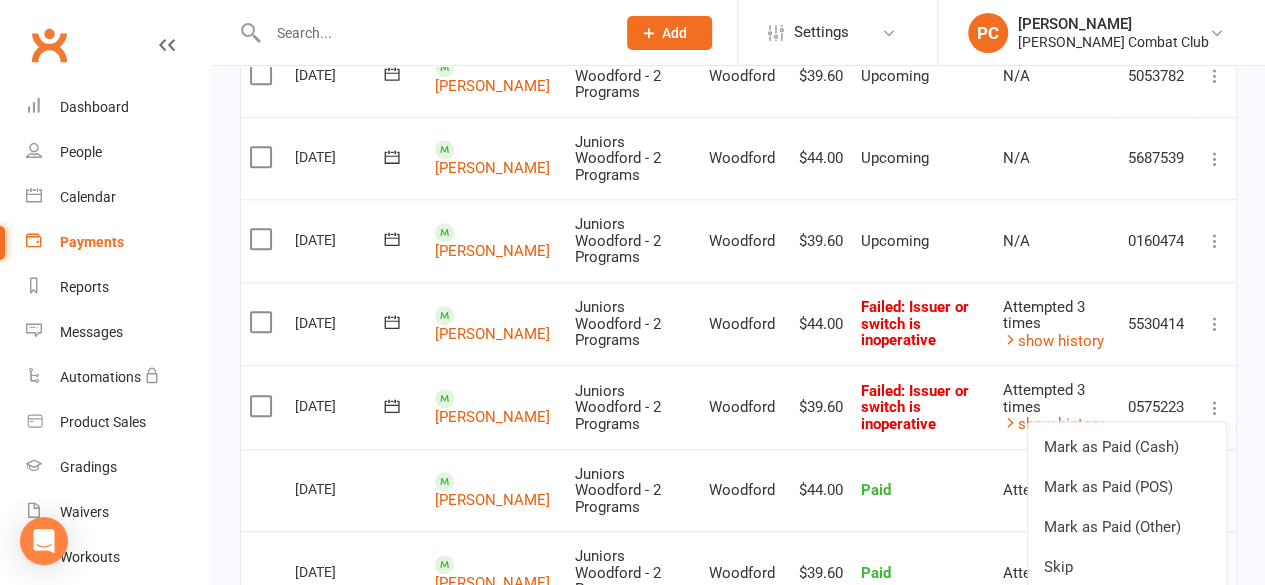 click on "Retry now" at bounding box center [1127, 607] 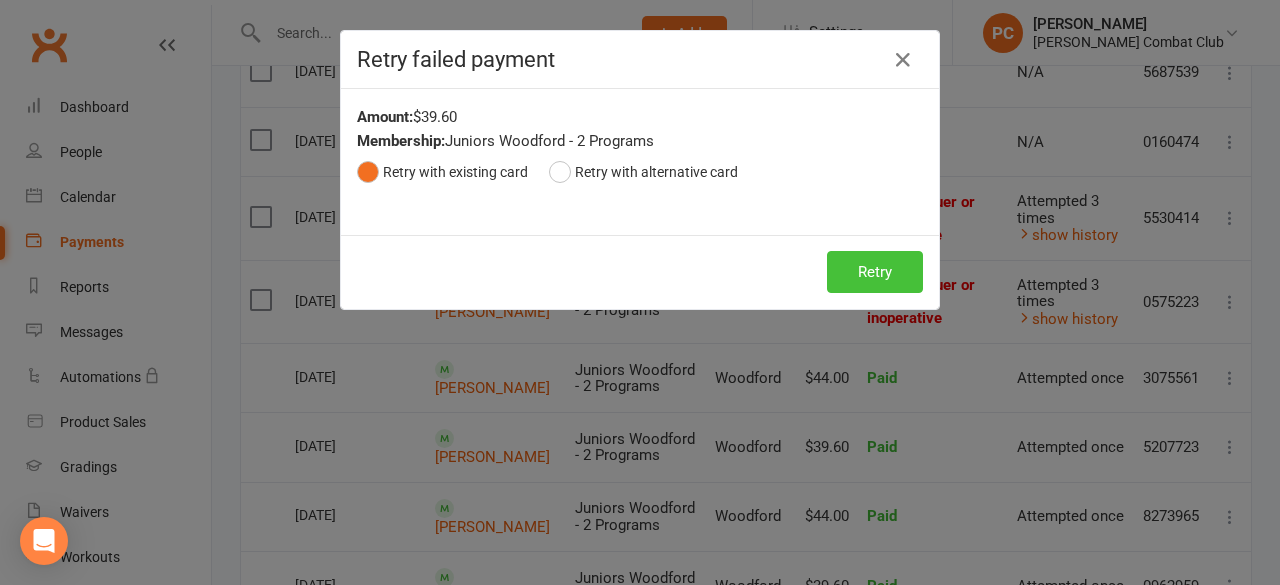 click on "Retry" at bounding box center (875, 272) 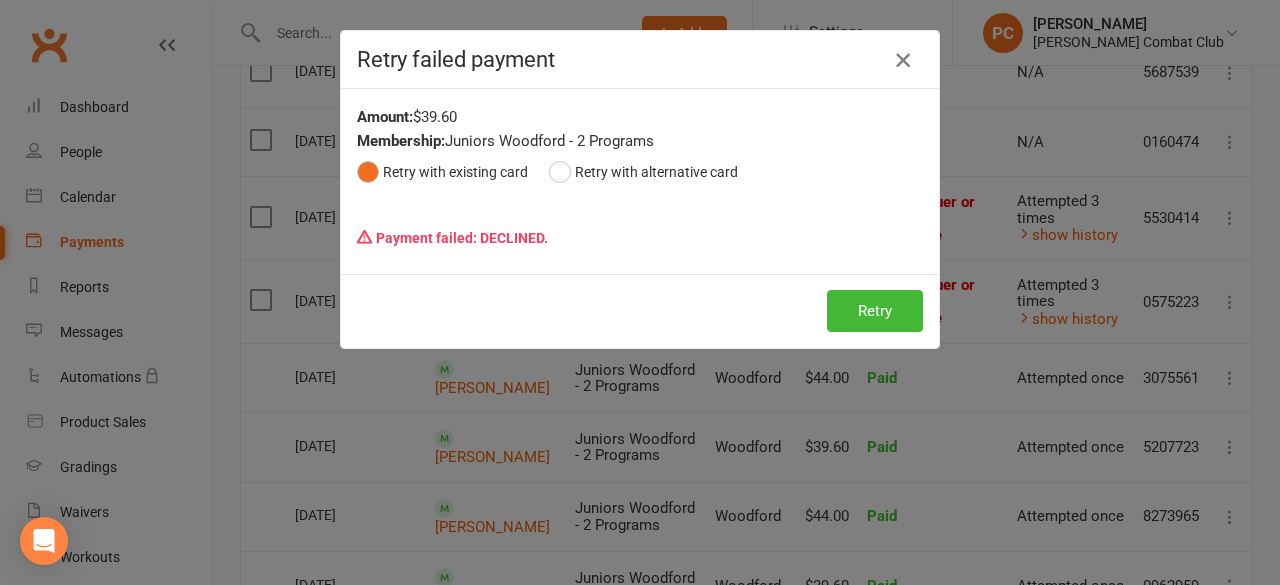 click at bounding box center (903, 60) 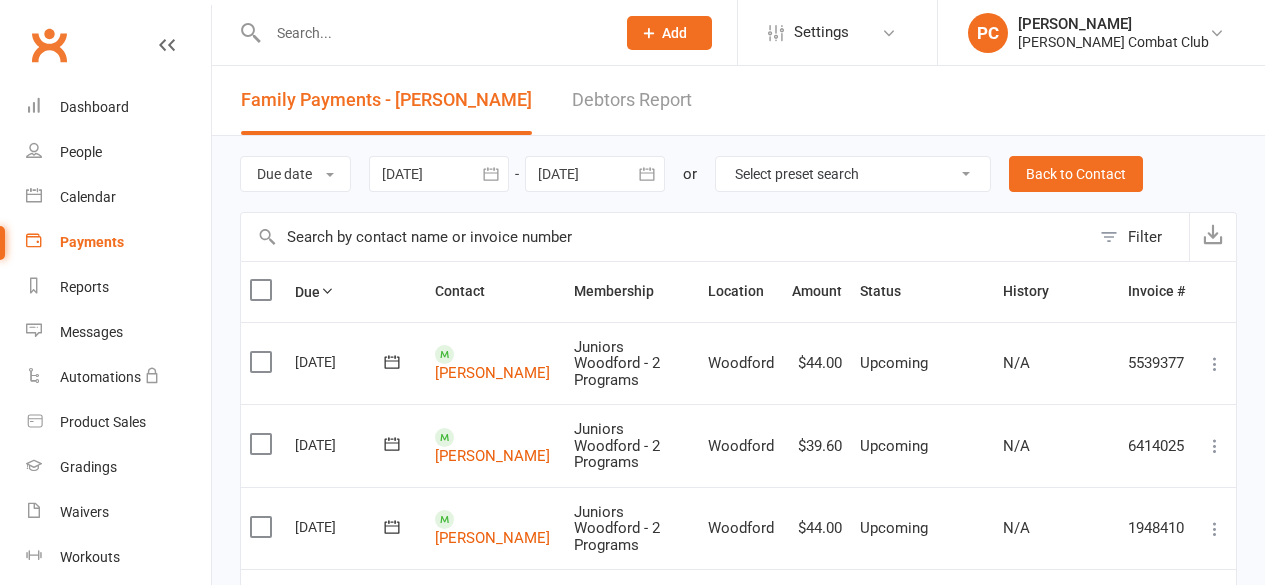 scroll, scrollTop: 700, scrollLeft: 0, axis: vertical 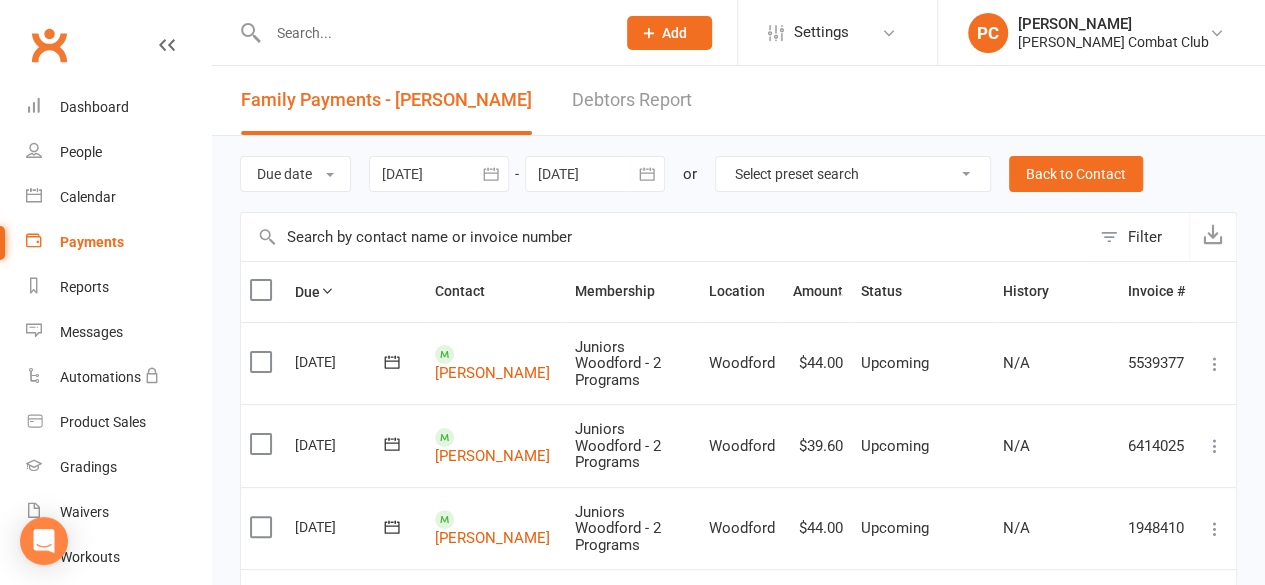 click at bounding box center [431, 33] 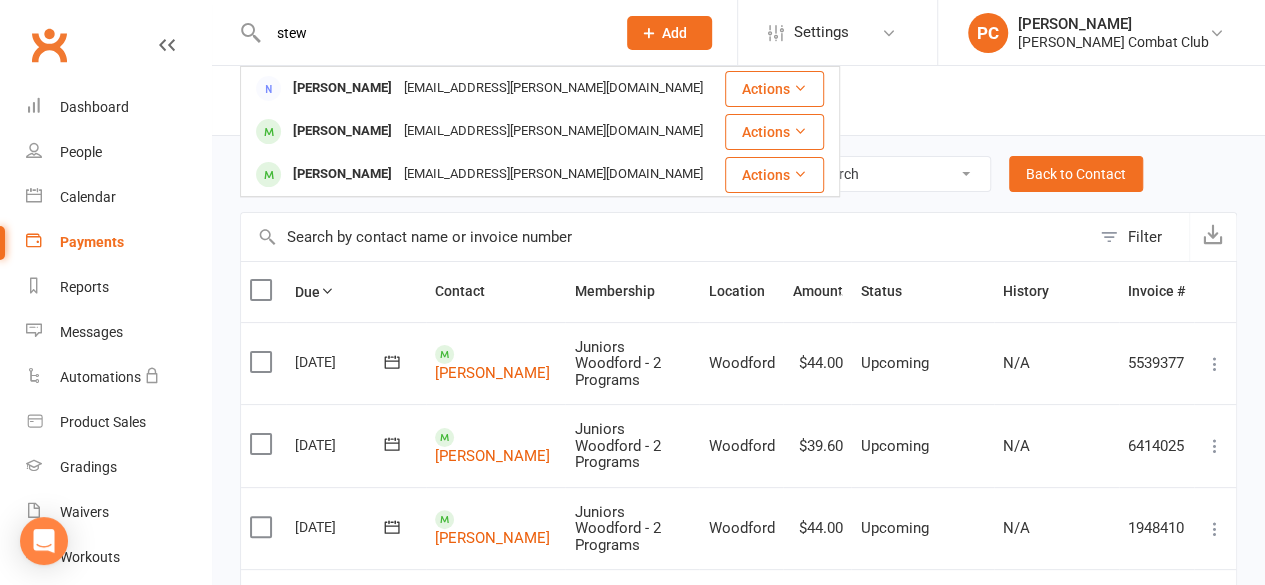 type on "stew" 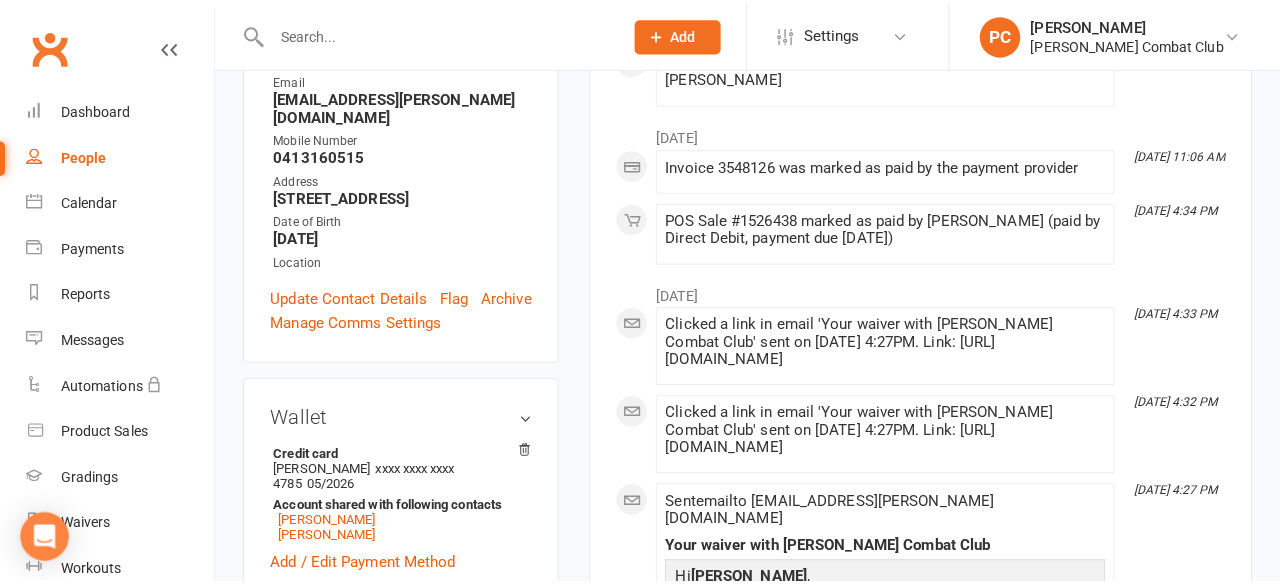 scroll, scrollTop: 500, scrollLeft: 0, axis: vertical 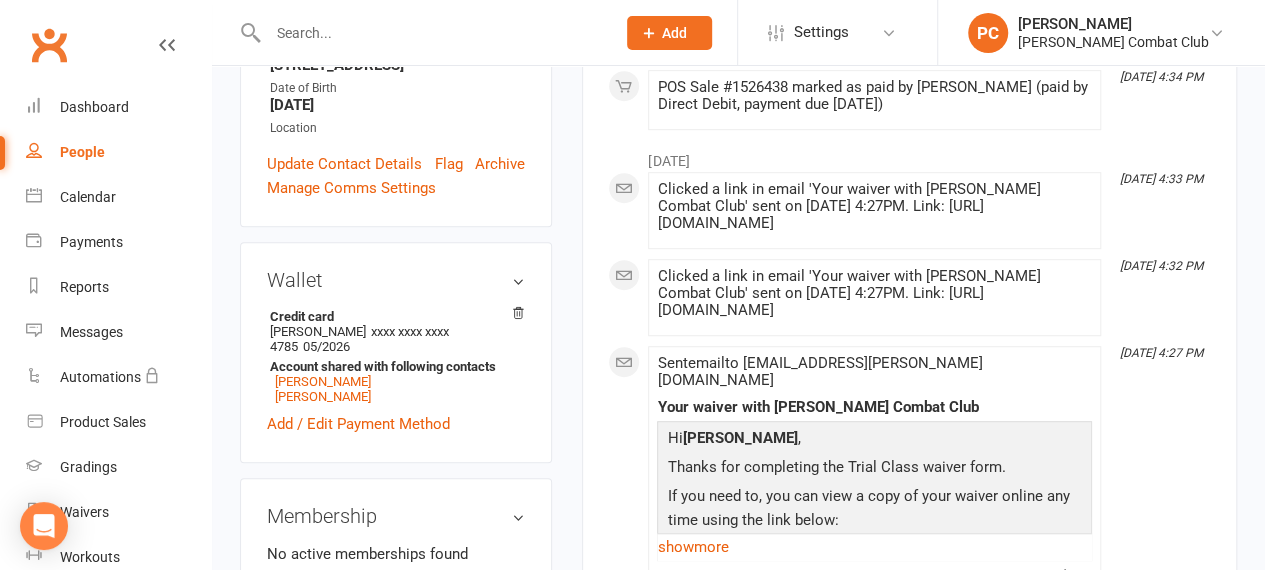click on "Add / Edit Payment Method" at bounding box center [358, 424] 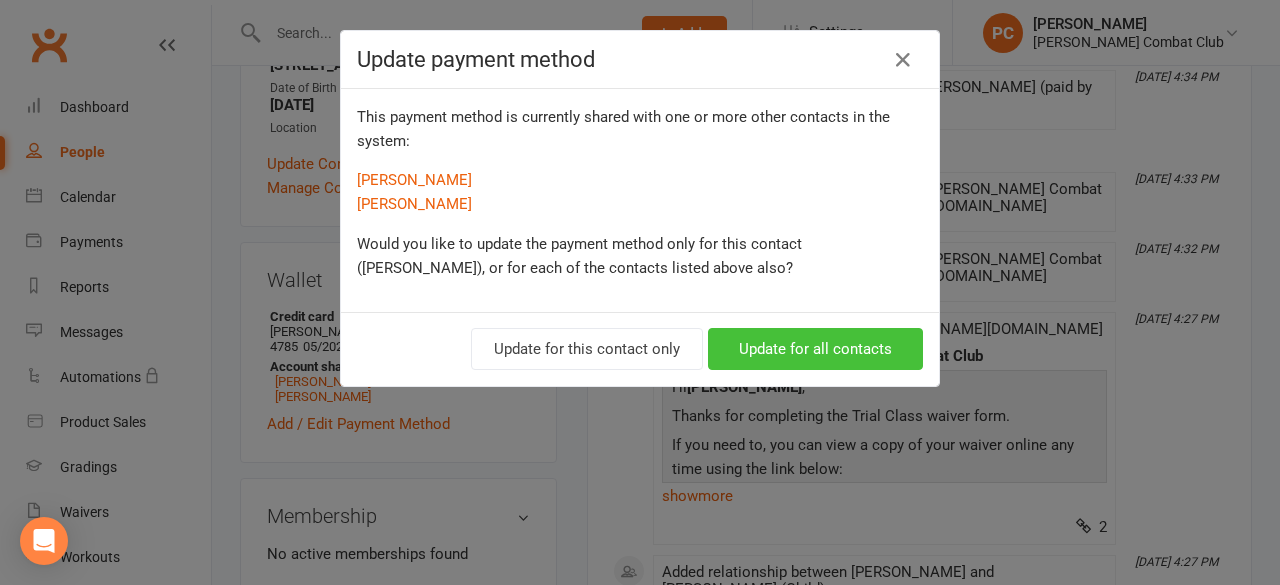 click on "Update for all contacts" at bounding box center [815, 349] 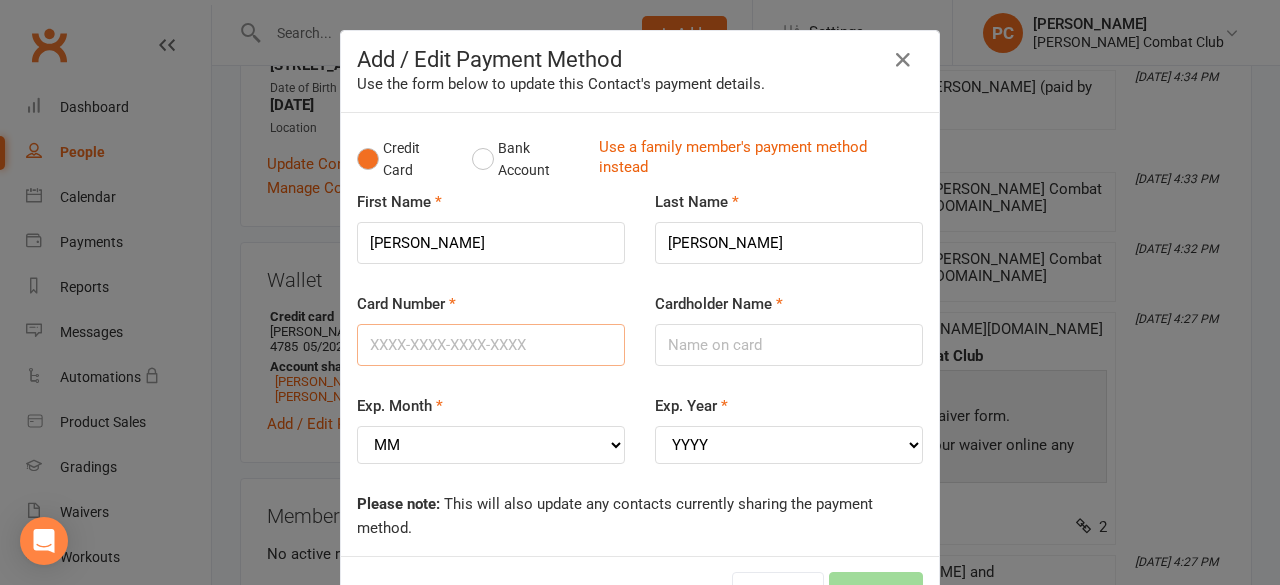 click on "Card Number" at bounding box center [491, 345] 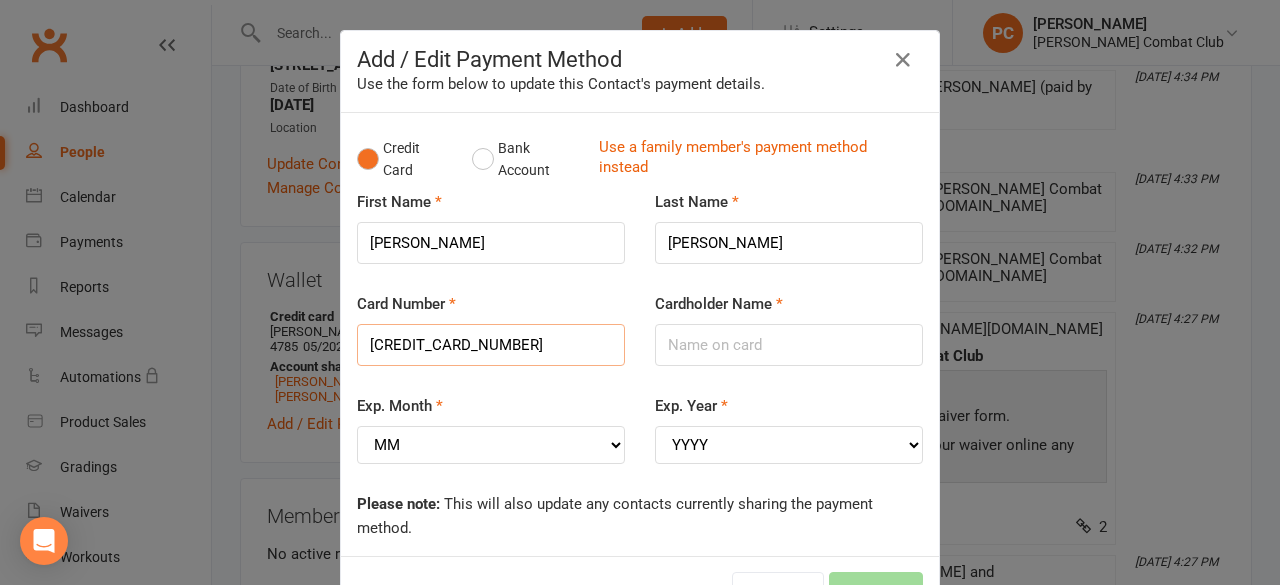 type on "[CREDIT_CARD_NUMBER]" 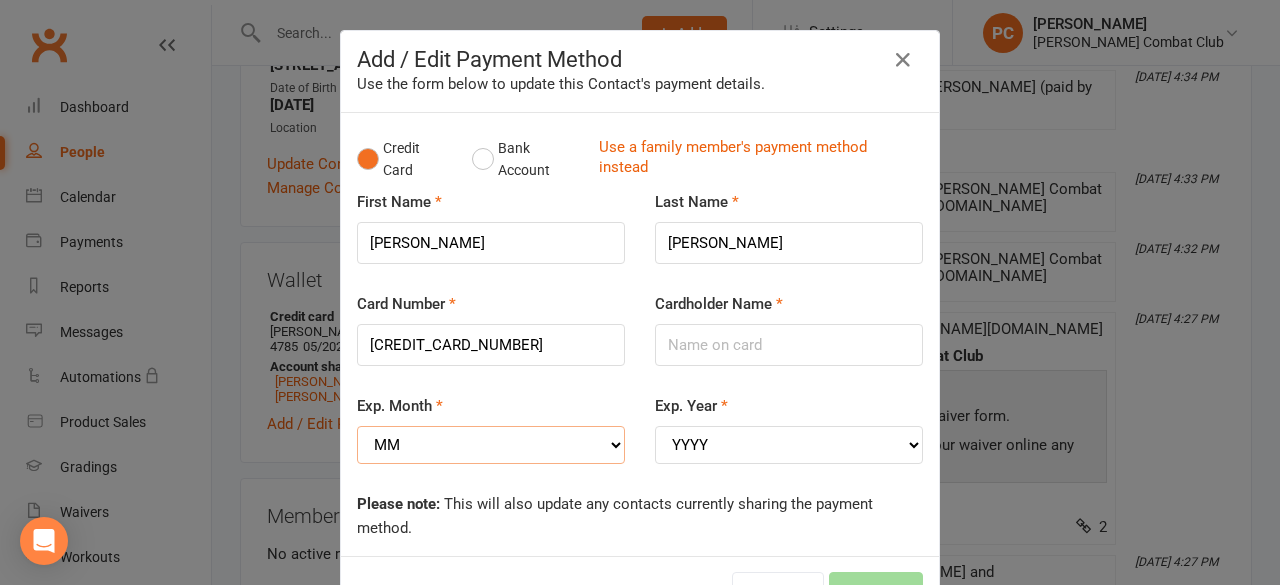 click on "MM 01 02 03 04 05 06 07 08 09 10 11 12" at bounding box center (491, 445) 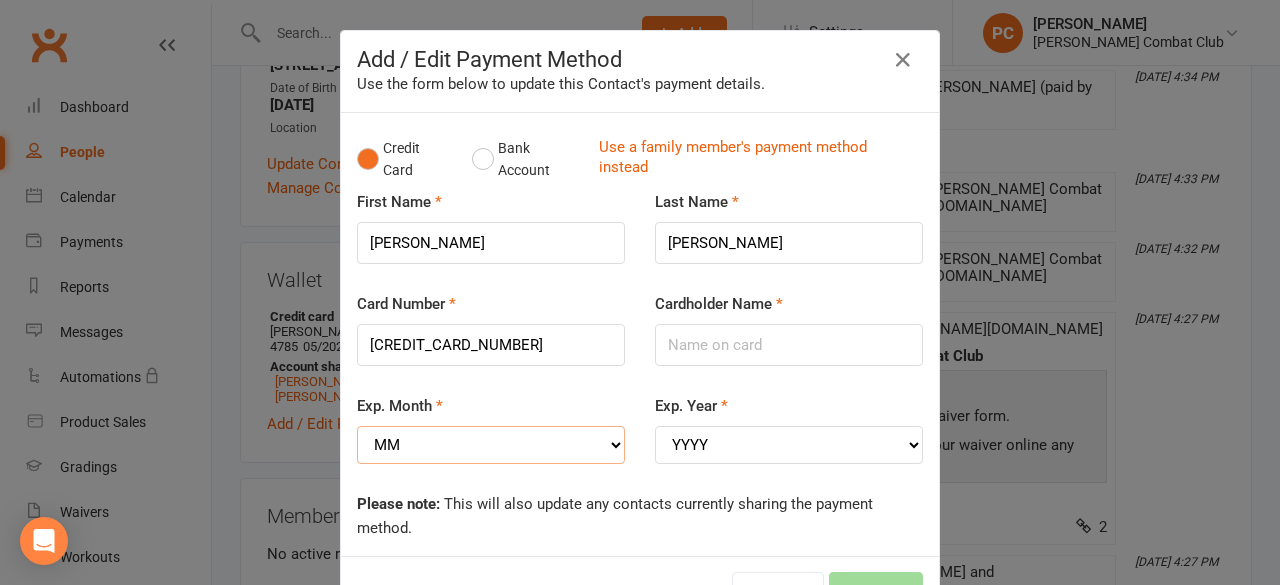 select on "03" 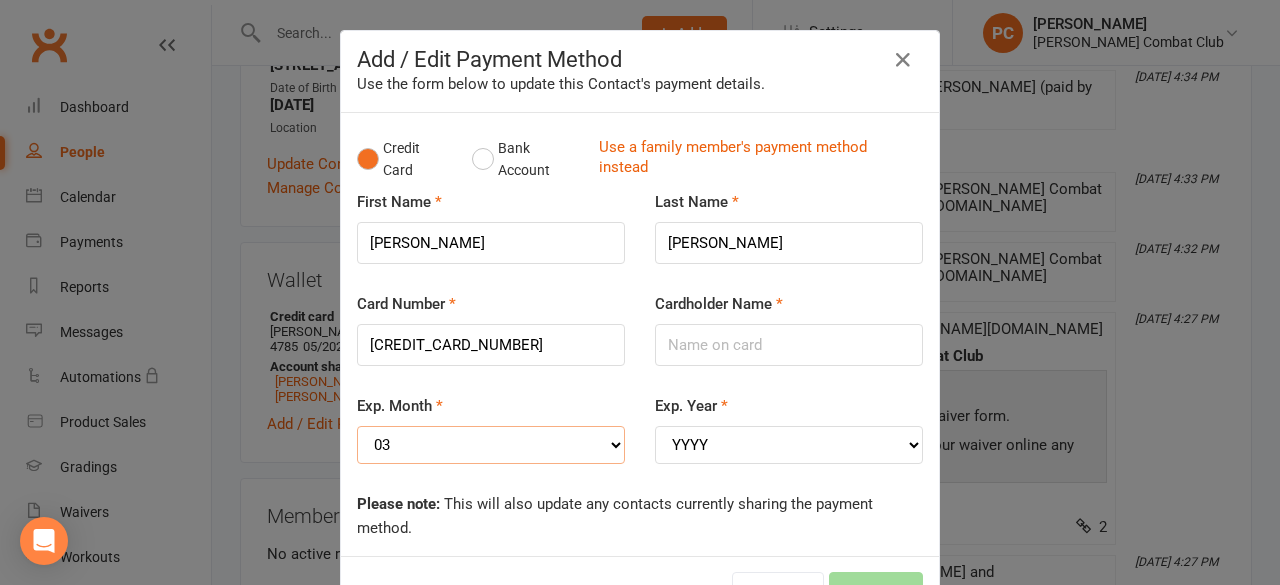 click on "MM 01 02 03 04 05 06 07 08 09 10 11 12" at bounding box center (491, 445) 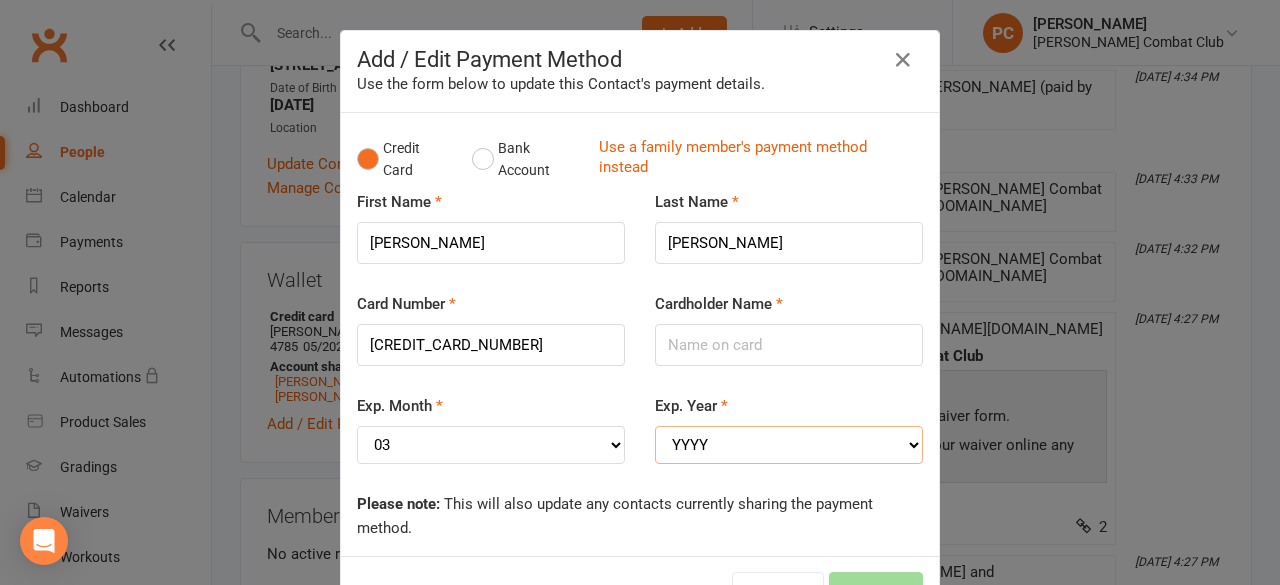 click on "YYYY 2025 2026 2027 2028 2029 2030 2031 2032 2033 2034" at bounding box center [789, 445] 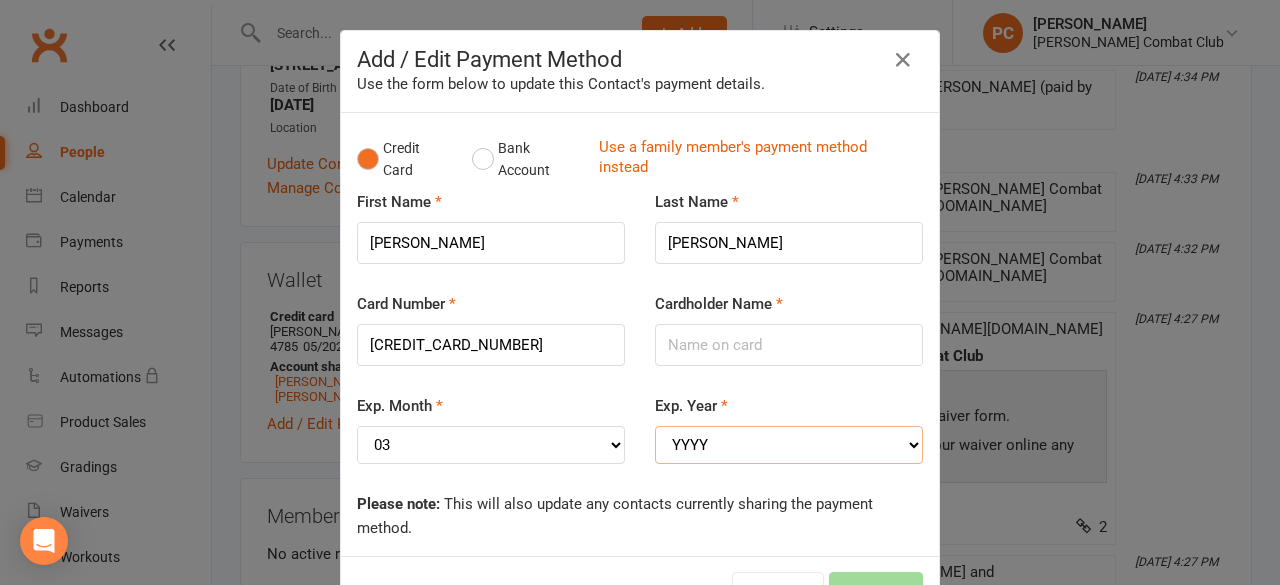 select on "2029" 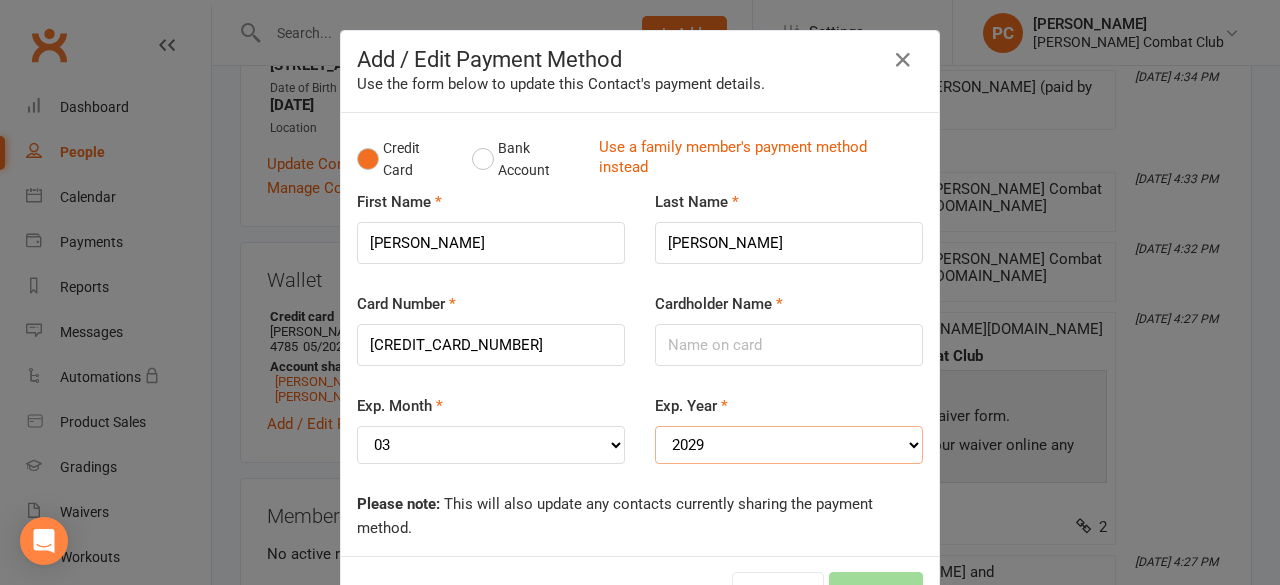 click on "YYYY 2025 2026 2027 2028 2029 2030 2031 2032 2033 2034" at bounding box center (789, 445) 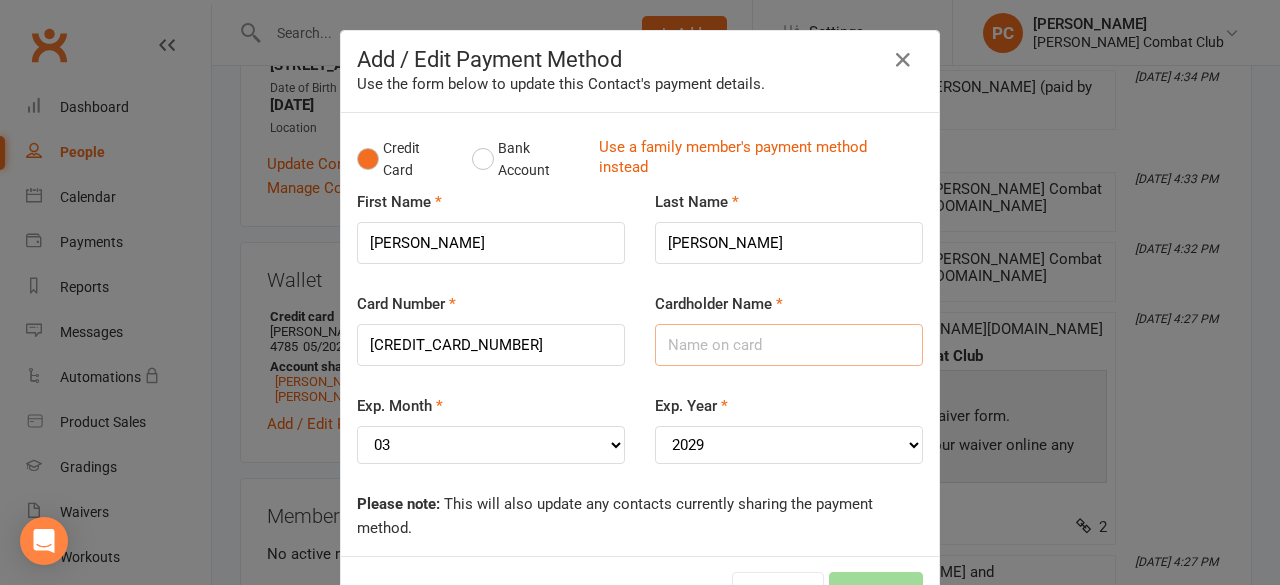 click on "Cardholder Name" at bounding box center [789, 345] 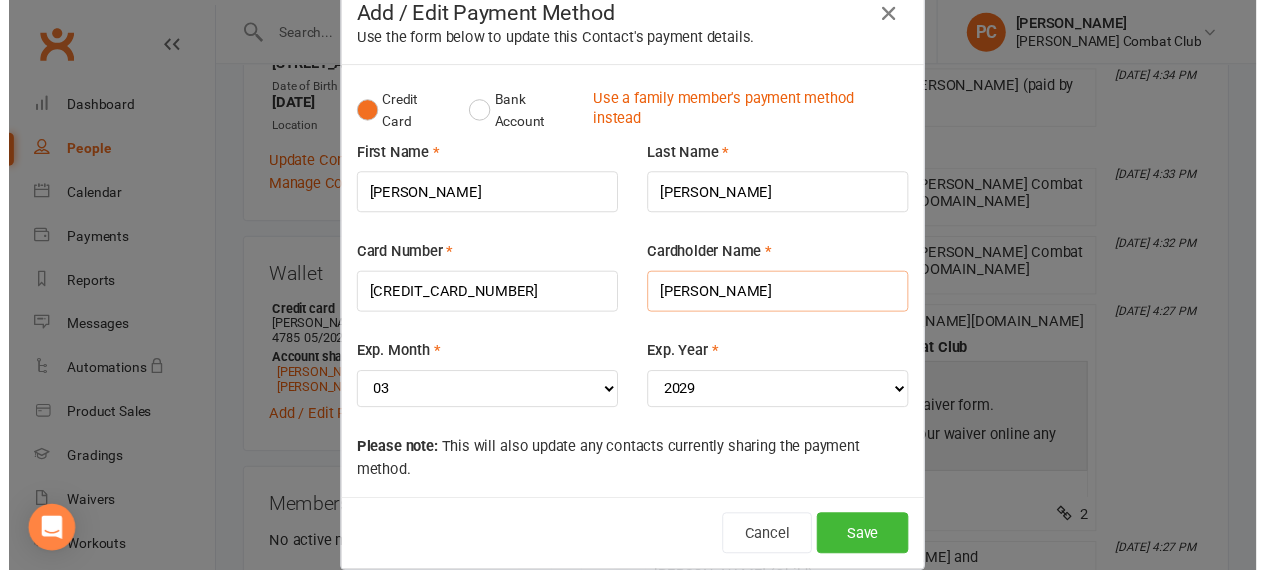 scroll, scrollTop: 70, scrollLeft: 0, axis: vertical 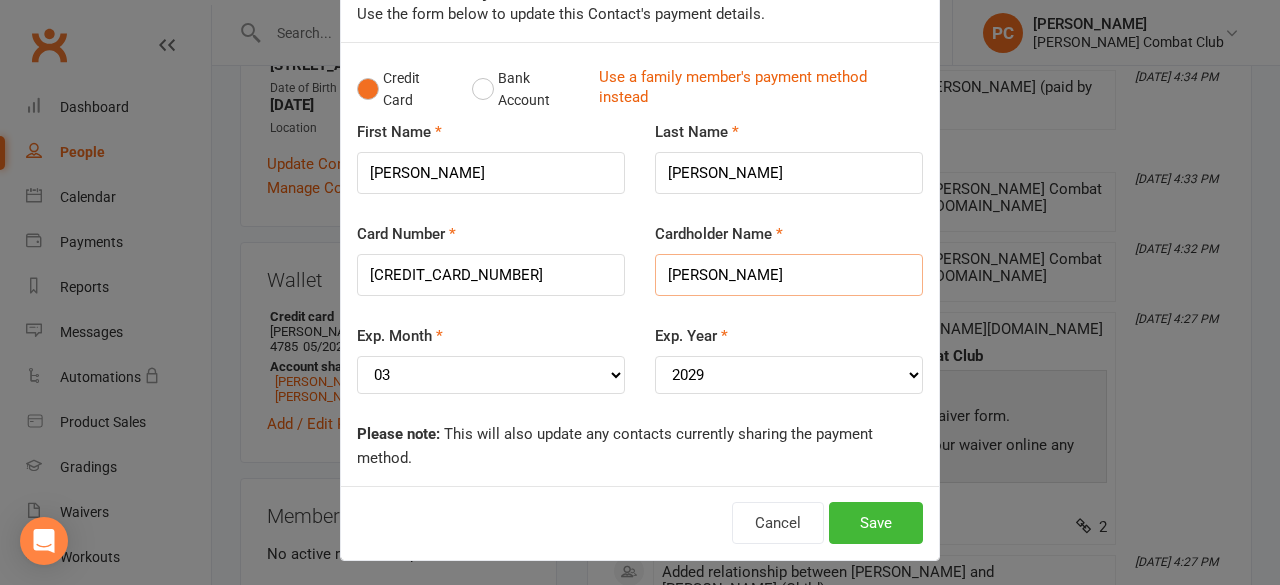 type on "[PERSON_NAME]" 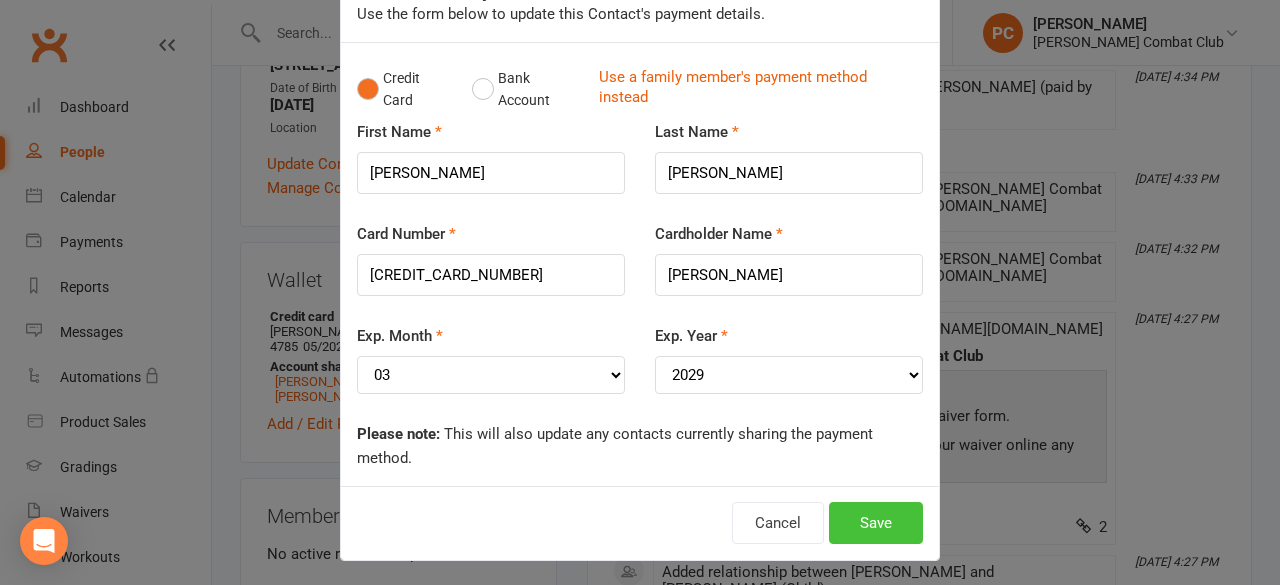 click on "Save" at bounding box center [876, 523] 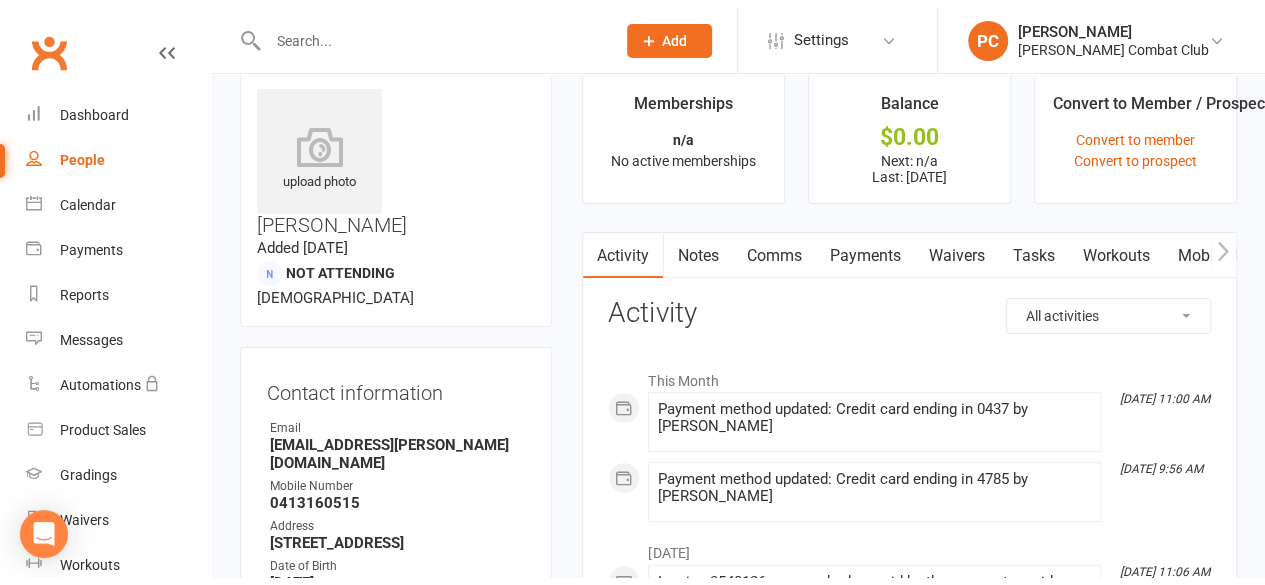 scroll, scrollTop: 0, scrollLeft: 0, axis: both 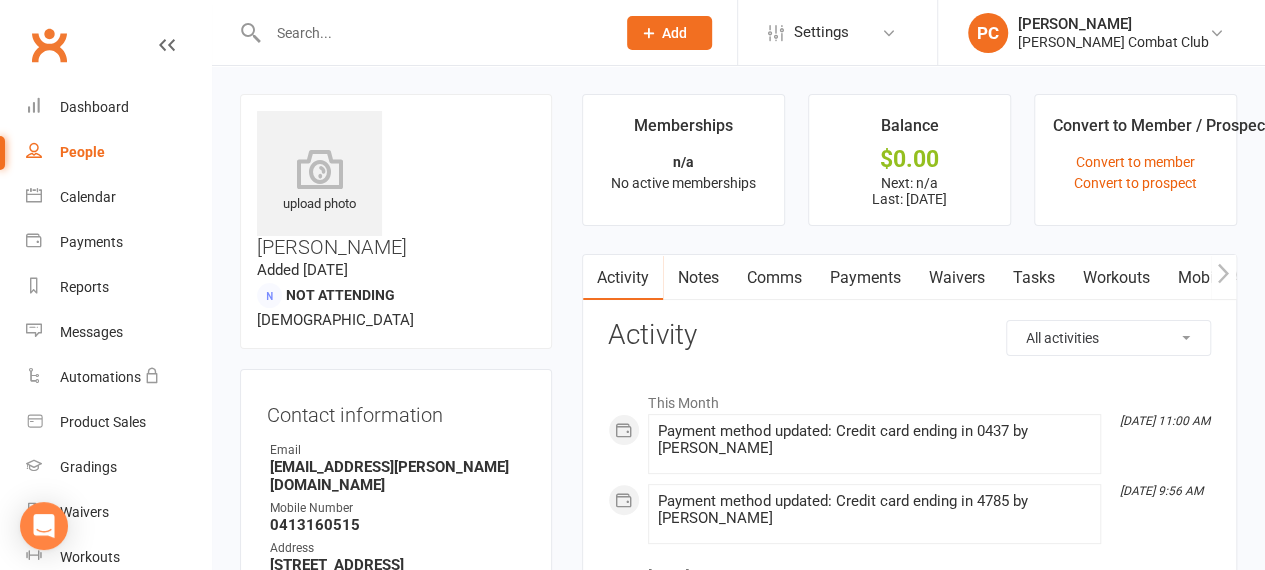 click on "Payments" at bounding box center [864, 278] 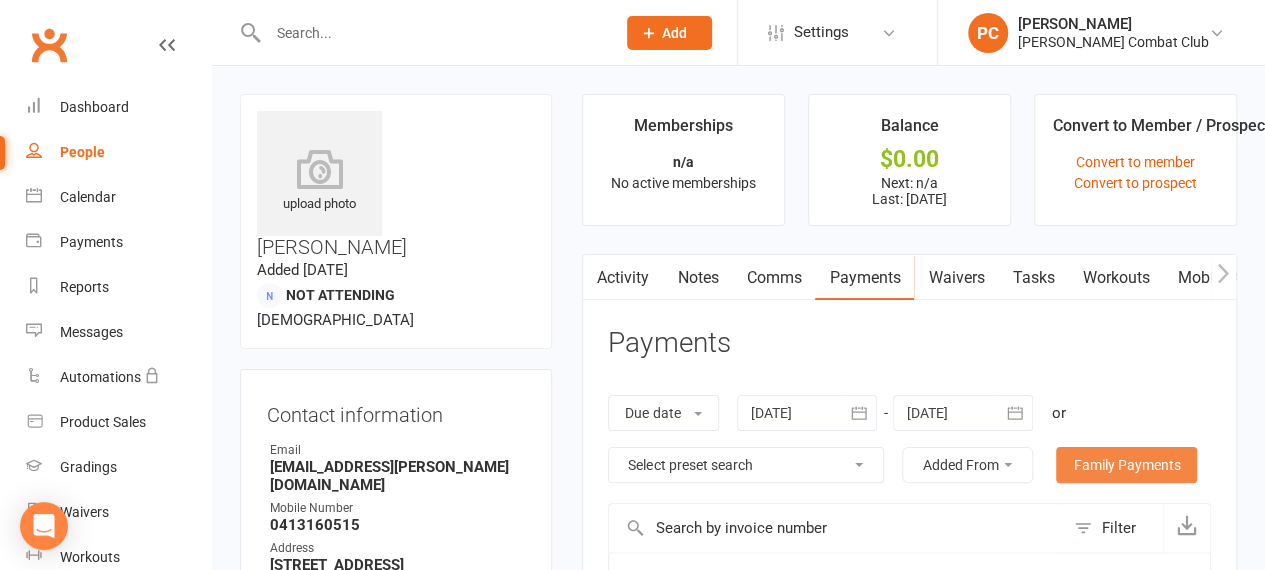 click on "Family Payments" at bounding box center [1126, 465] 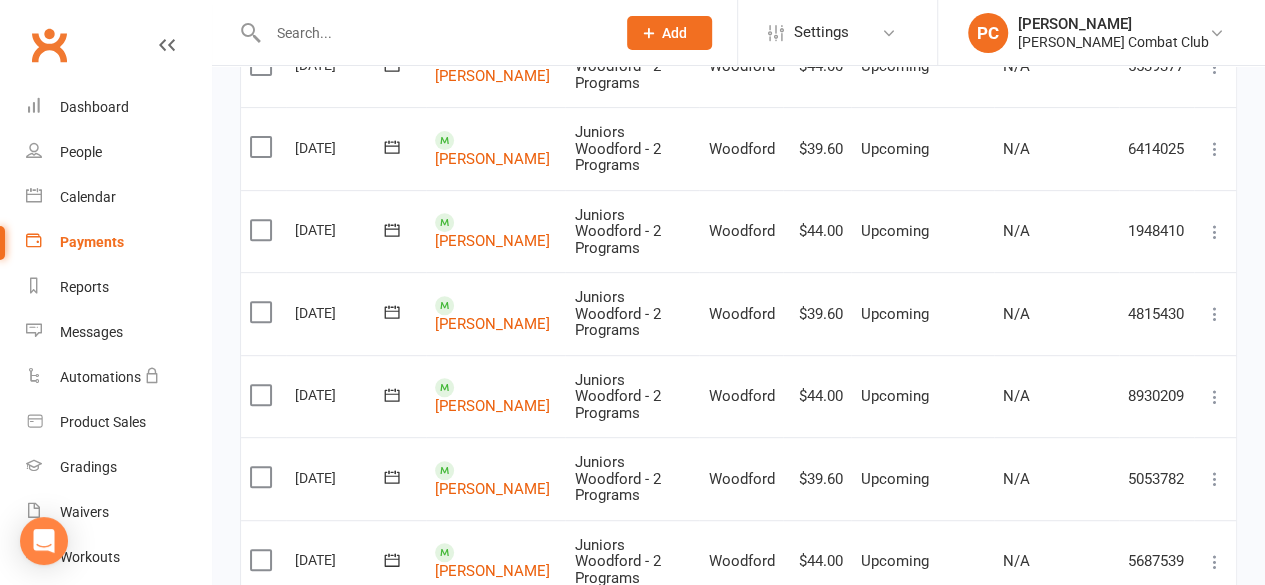 scroll, scrollTop: 500, scrollLeft: 0, axis: vertical 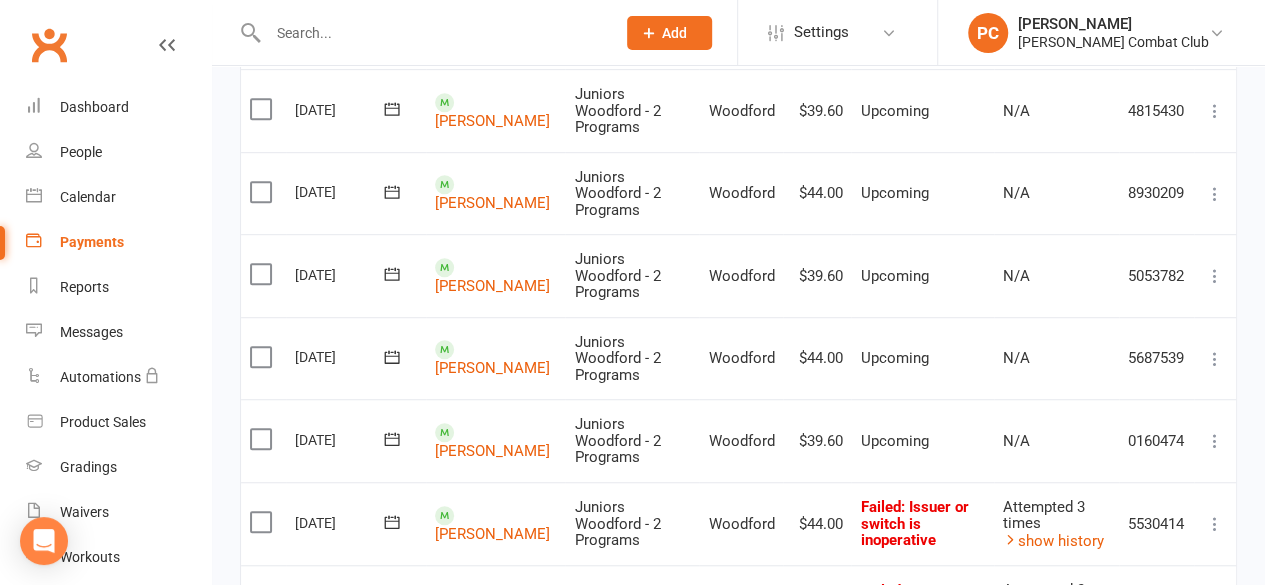 click at bounding box center [1215, 608] 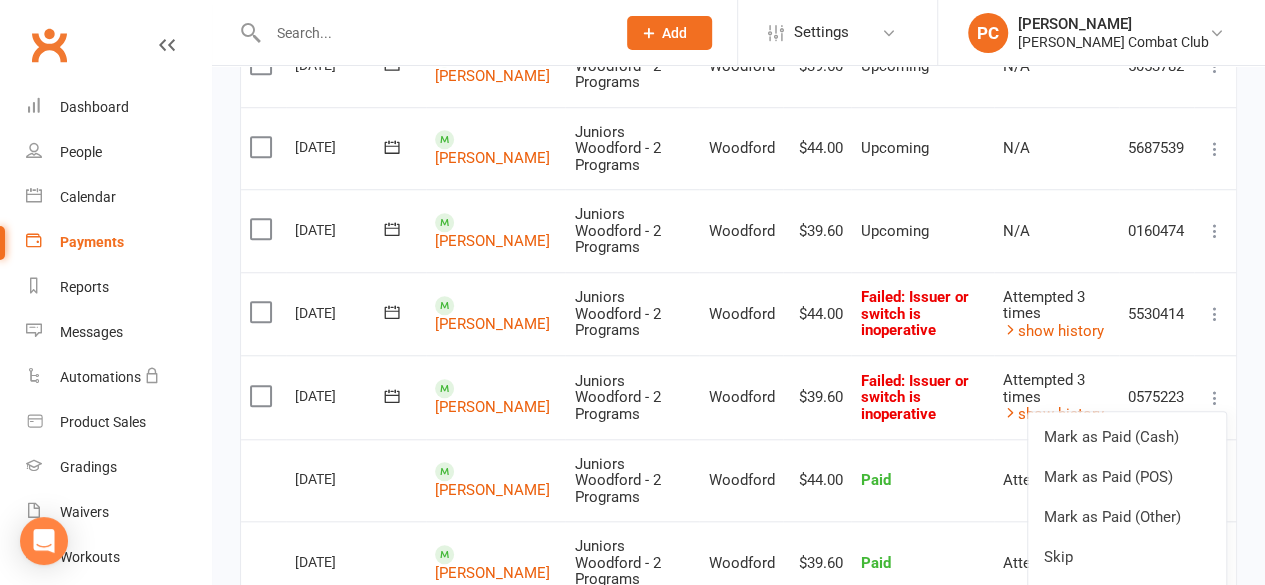 scroll, scrollTop: 800, scrollLeft: 0, axis: vertical 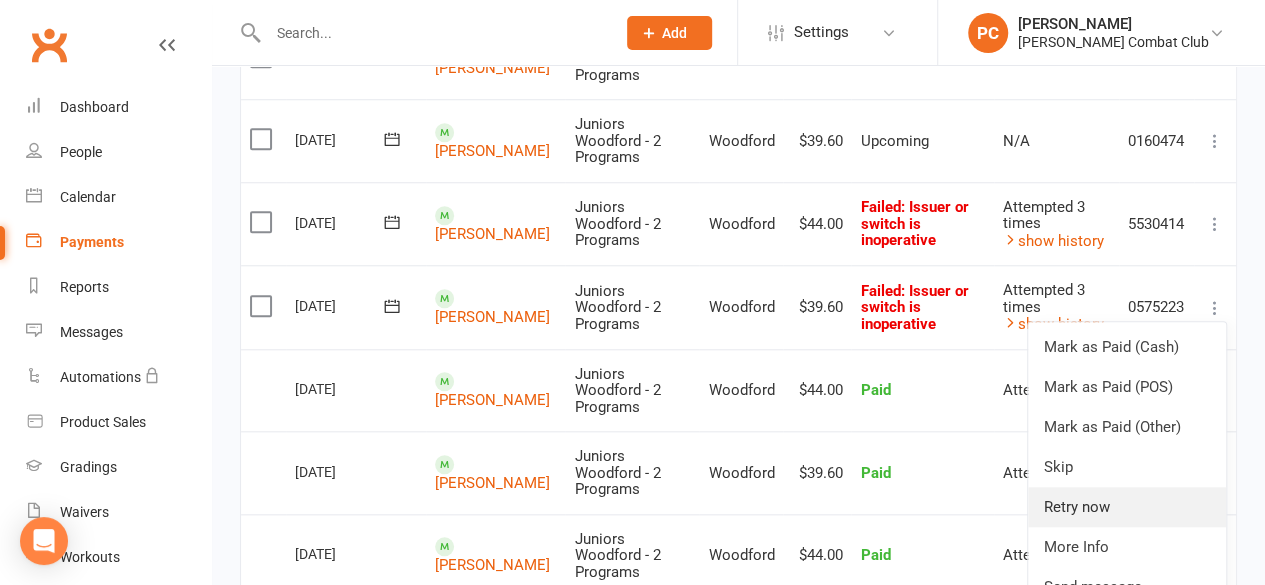 click on "Retry now" at bounding box center [1127, 507] 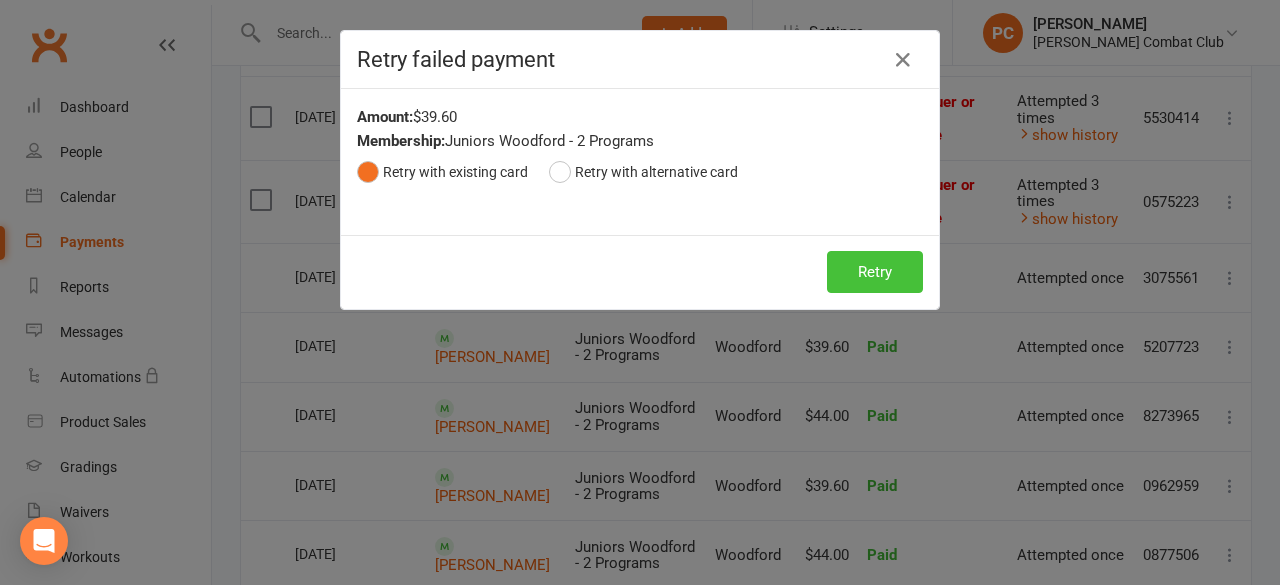 click on "Retry" at bounding box center [875, 272] 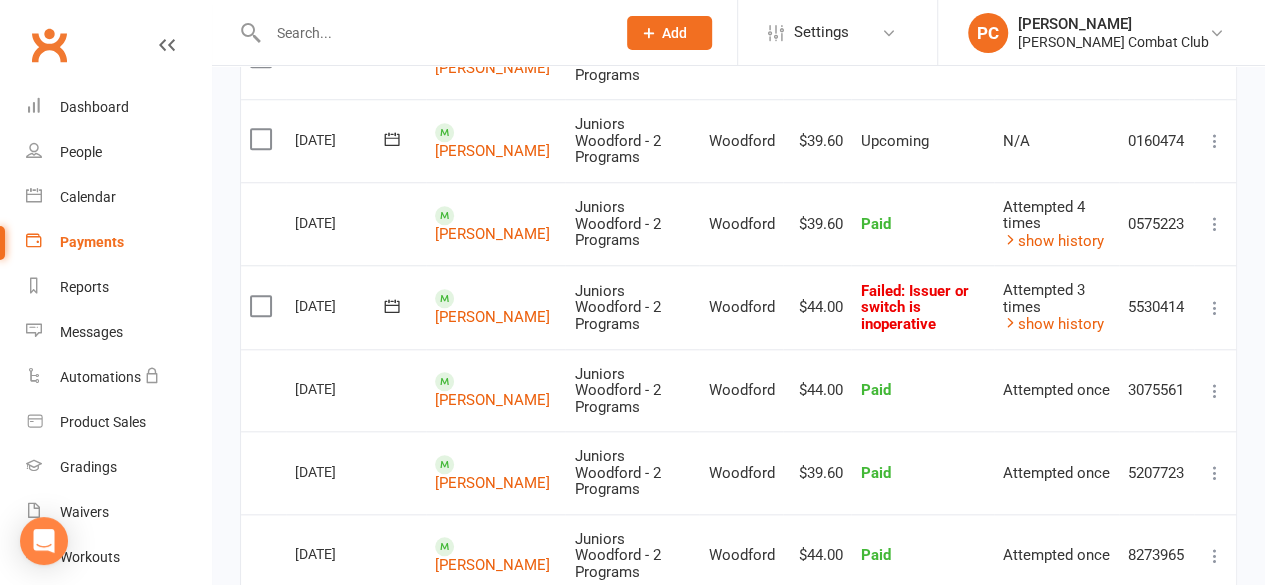 click at bounding box center [1215, 308] 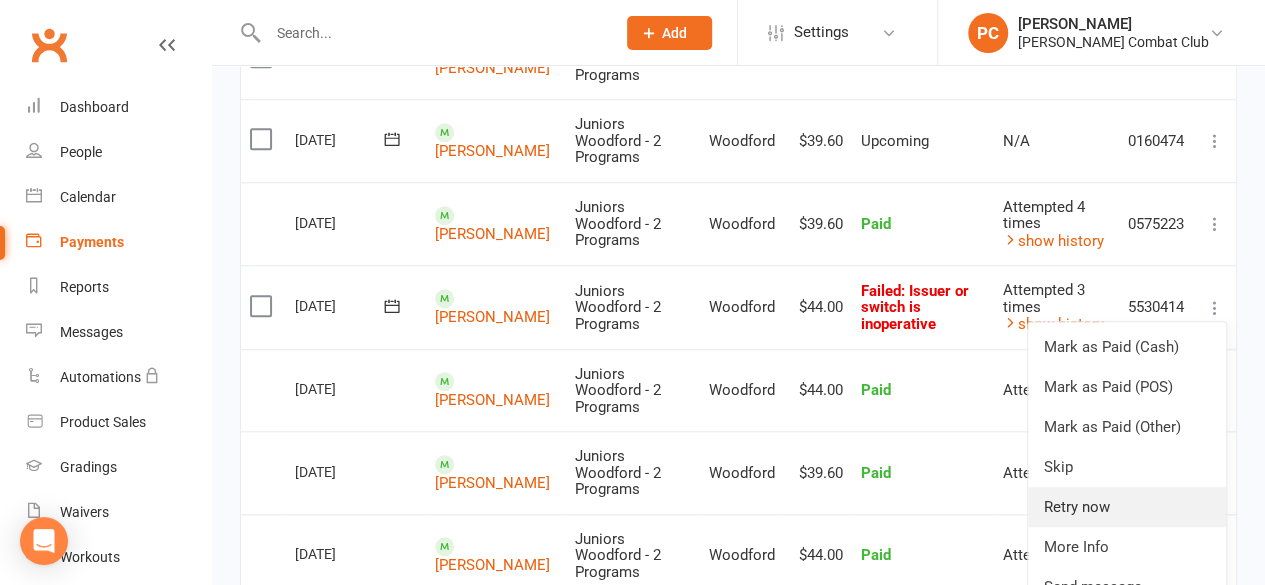 click on "Retry now" at bounding box center (1127, 507) 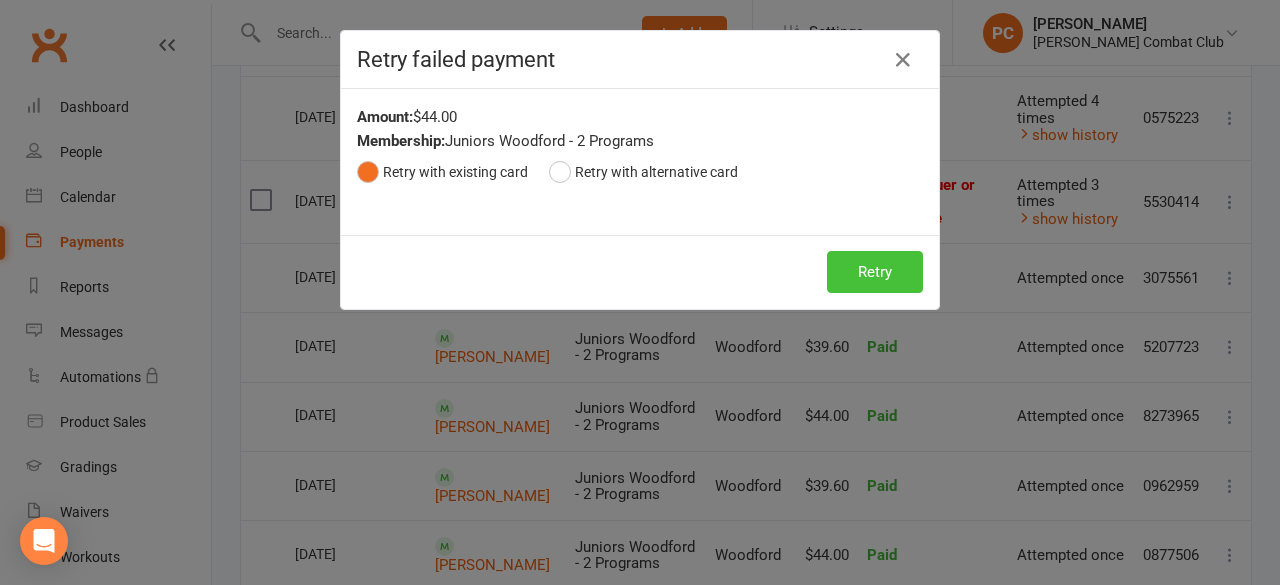click on "Retry" at bounding box center [875, 272] 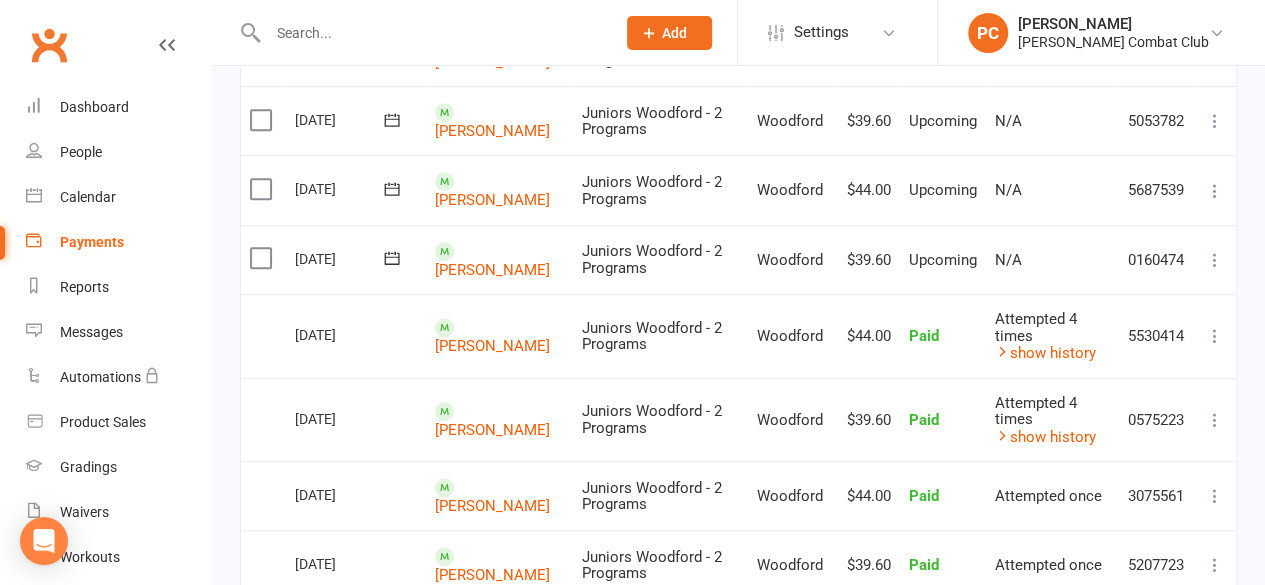 scroll, scrollTop: 600, scrollLeft: 0, axis: vertical 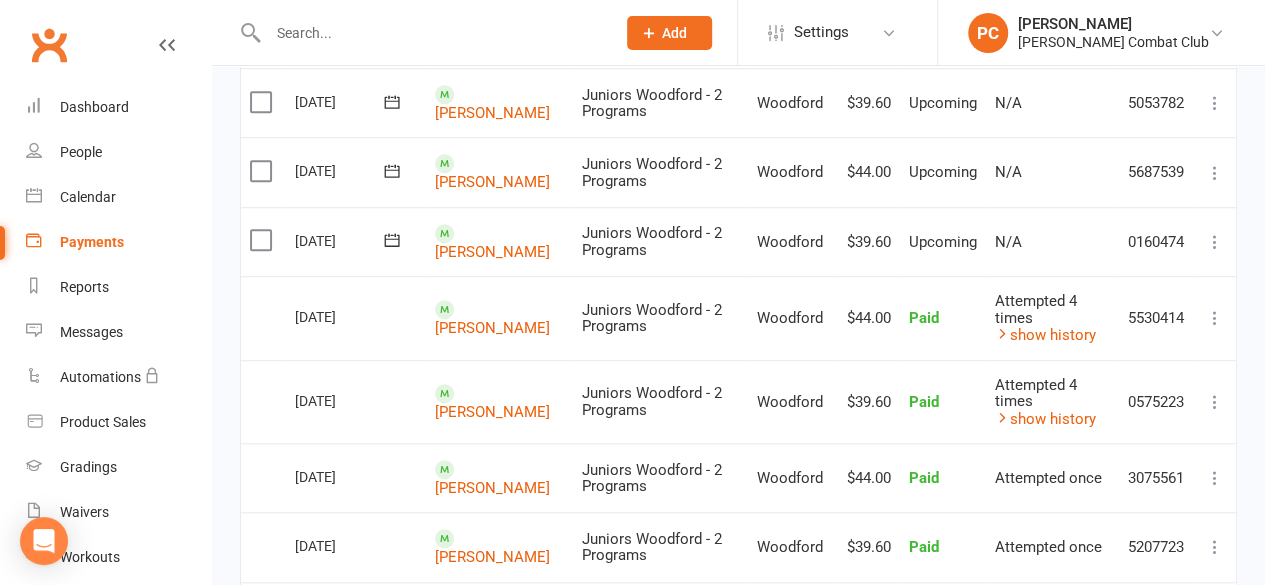 click at bounding box center [431, 33] 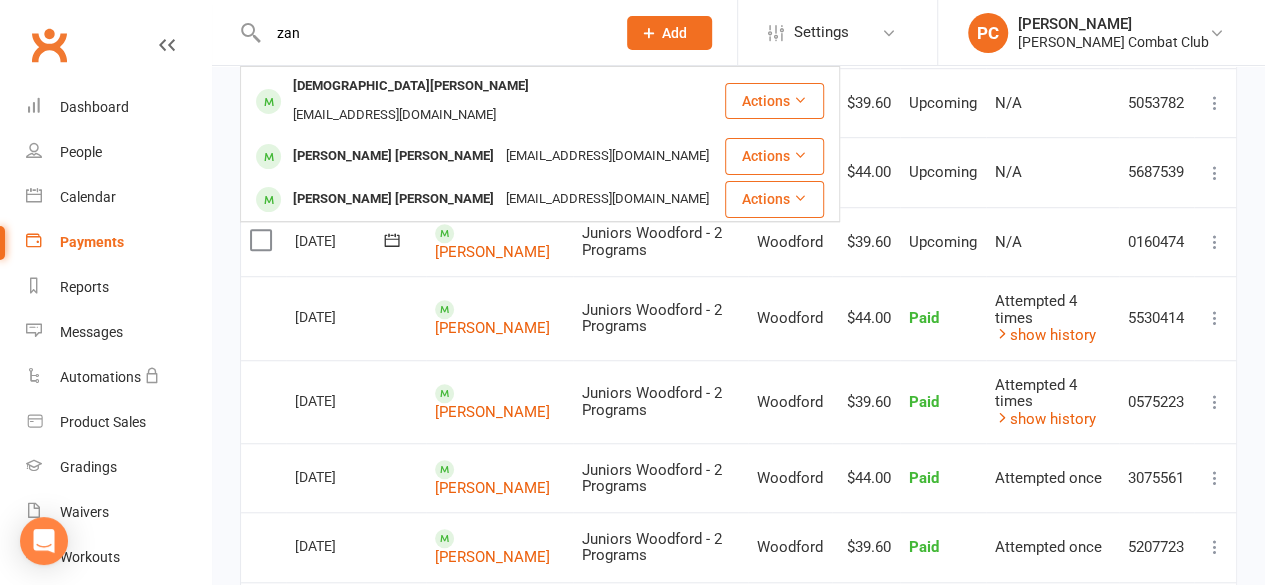 type on "zan" 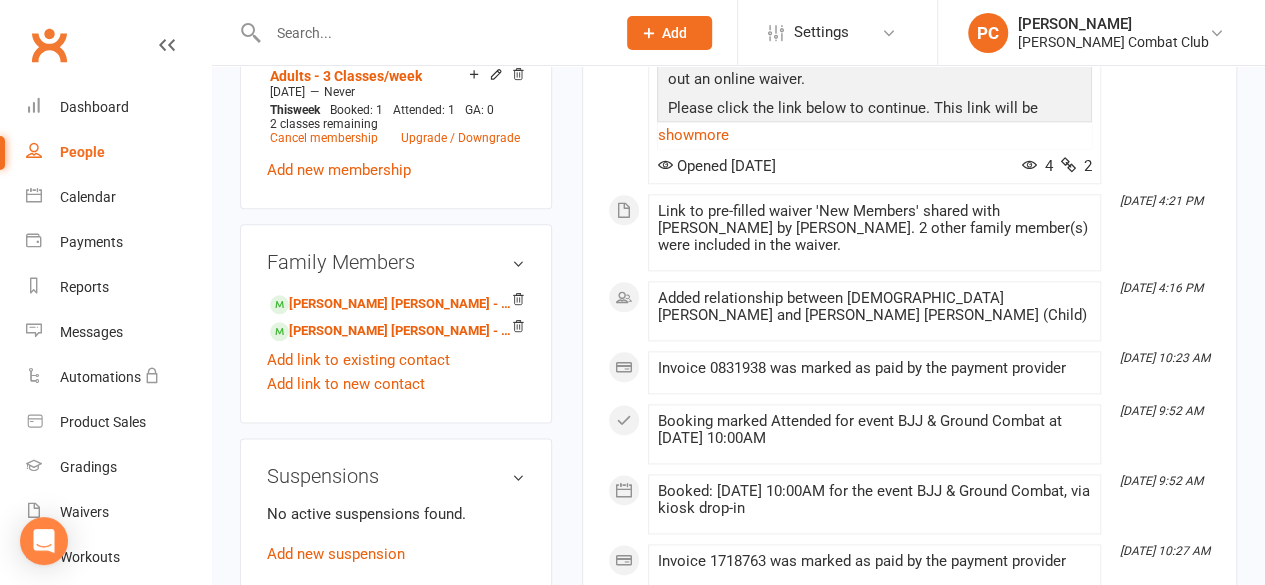 scroll, scrollTop: 1100, scrollLeft: 0, axis: vertical 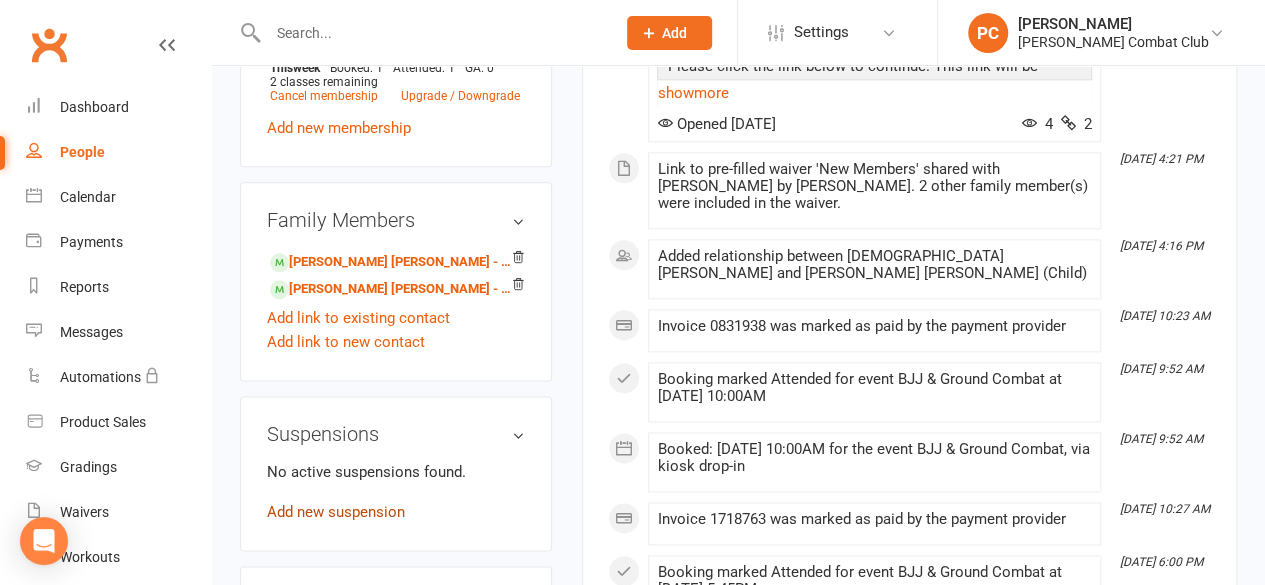 click on "Add new suspension" at bounding box center (336, 512) 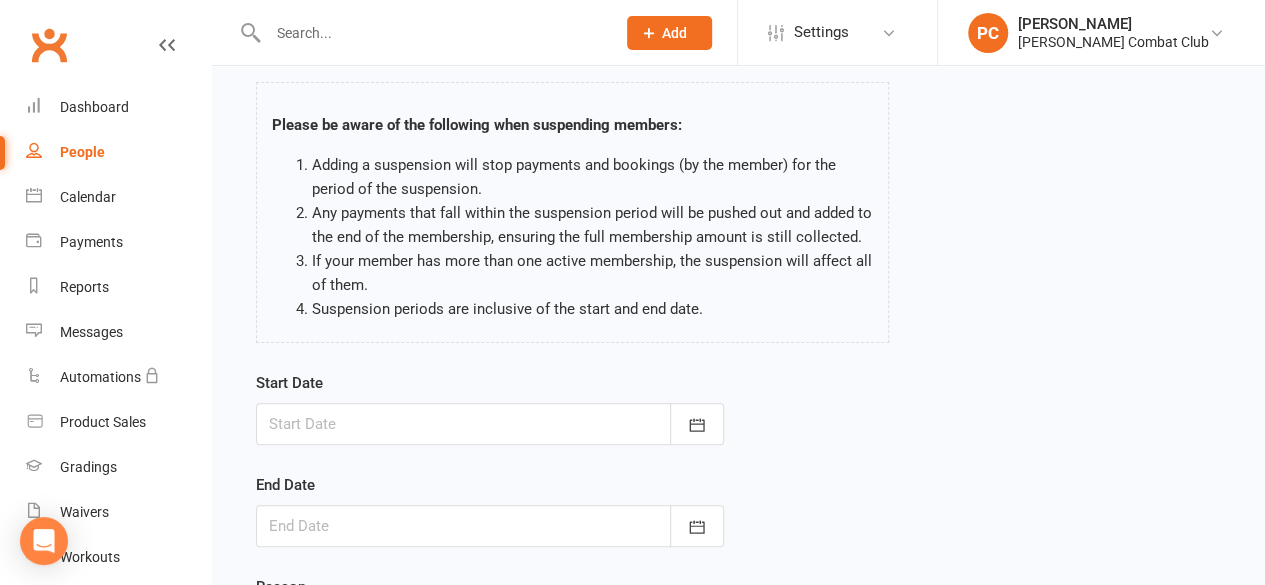 scroll, scrollTop: 200, scrollLeft: 0, axis: vertical 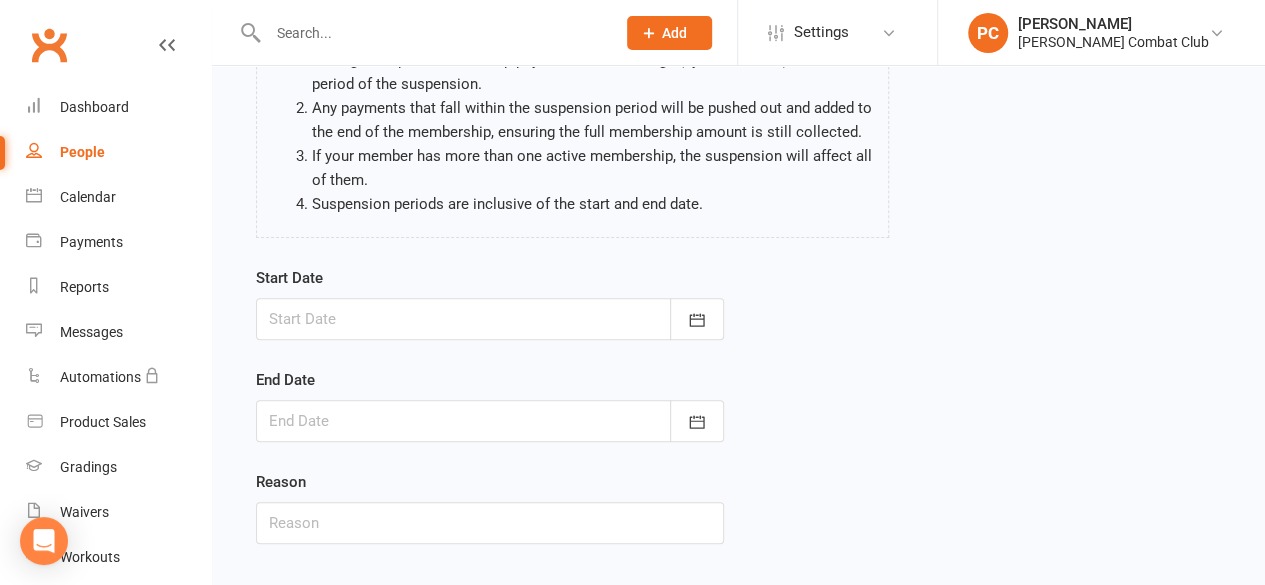 click on "Start Date
[DATE]
Sun Mon Tue Wed Thu Fri Sat
27
29
30
01
02
03
04
05
28
06
07
08
09
10
11
12
29
13
14
15
16
17
18
19
30
20
21
22
23
24
25
26
31
27
28
29
30
31
01
02
32
03 04" at bounding box center (738, 419) 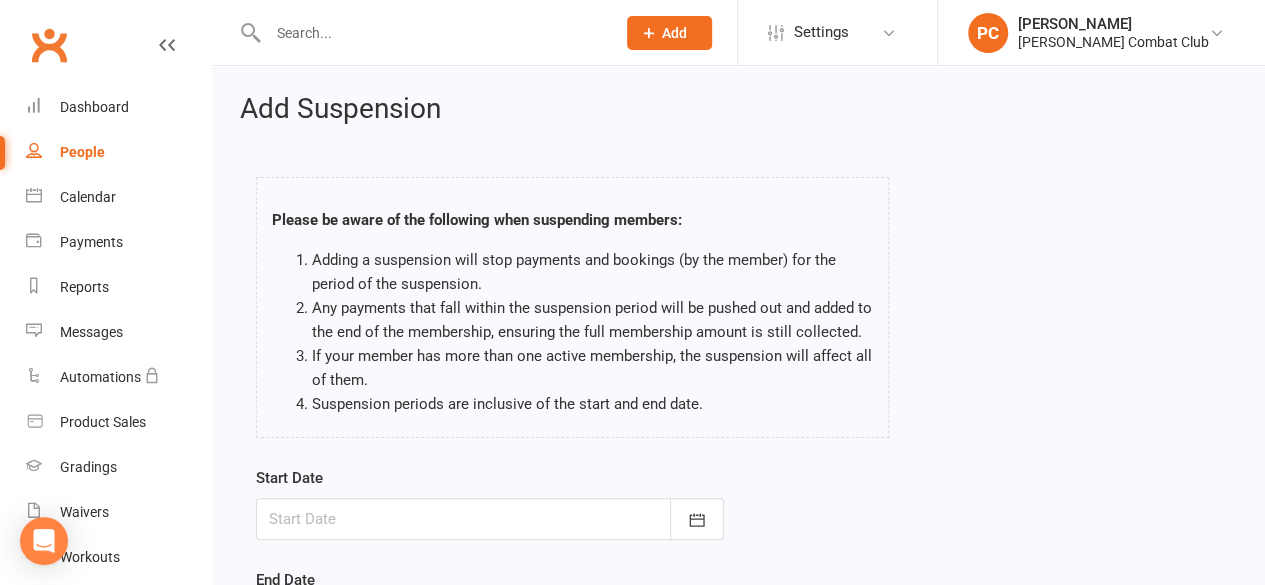 click at bounding box center (431, 33) 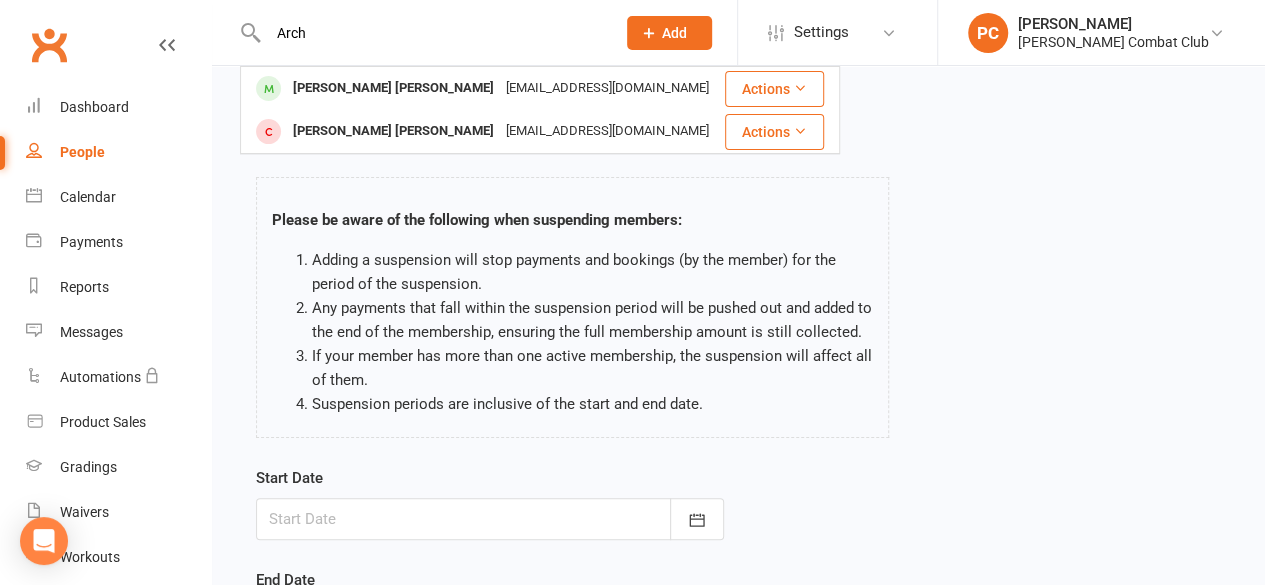type on "Arch" 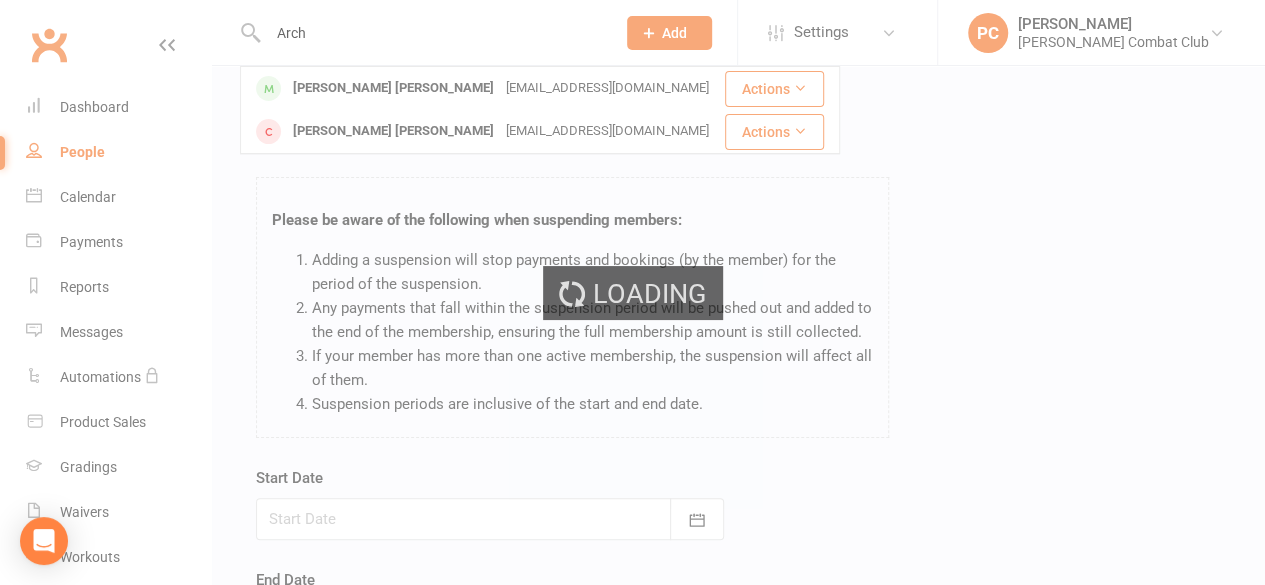 type 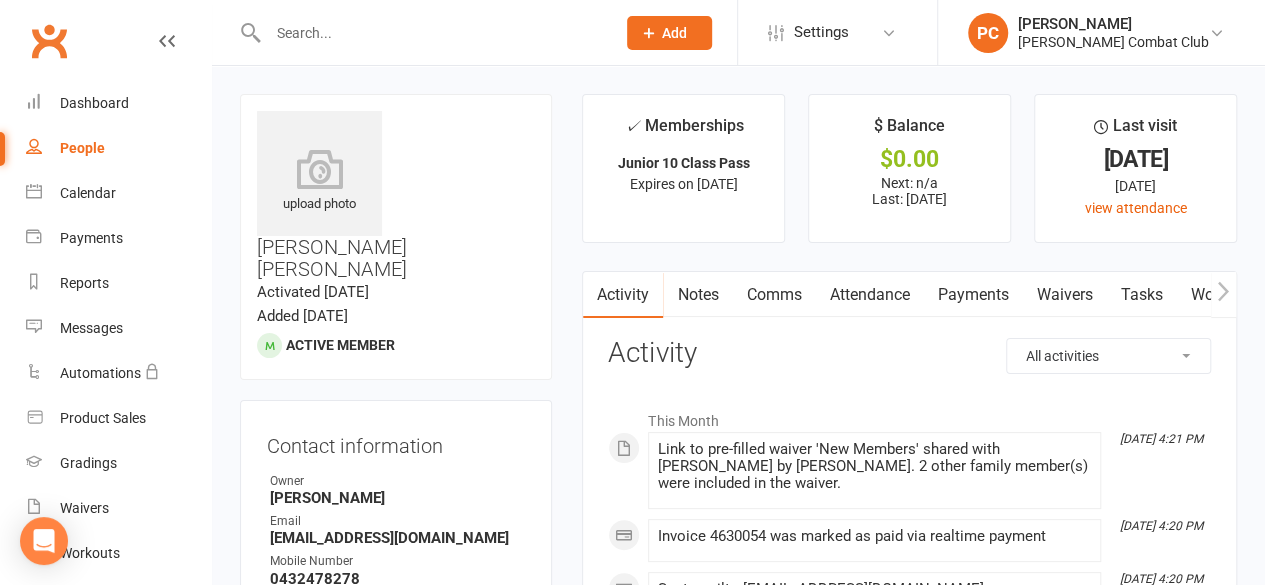 scroll, scrollTop: 0, scrollLeft: 0, axis: both 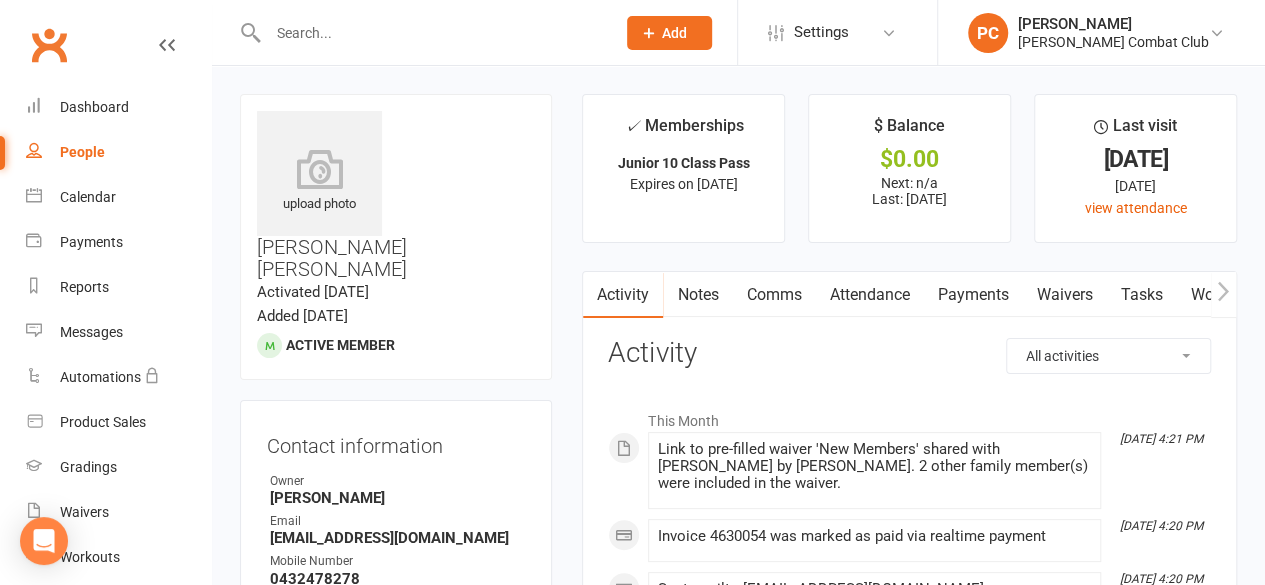 click on "Waivers" at bounding box center [1064, 295] 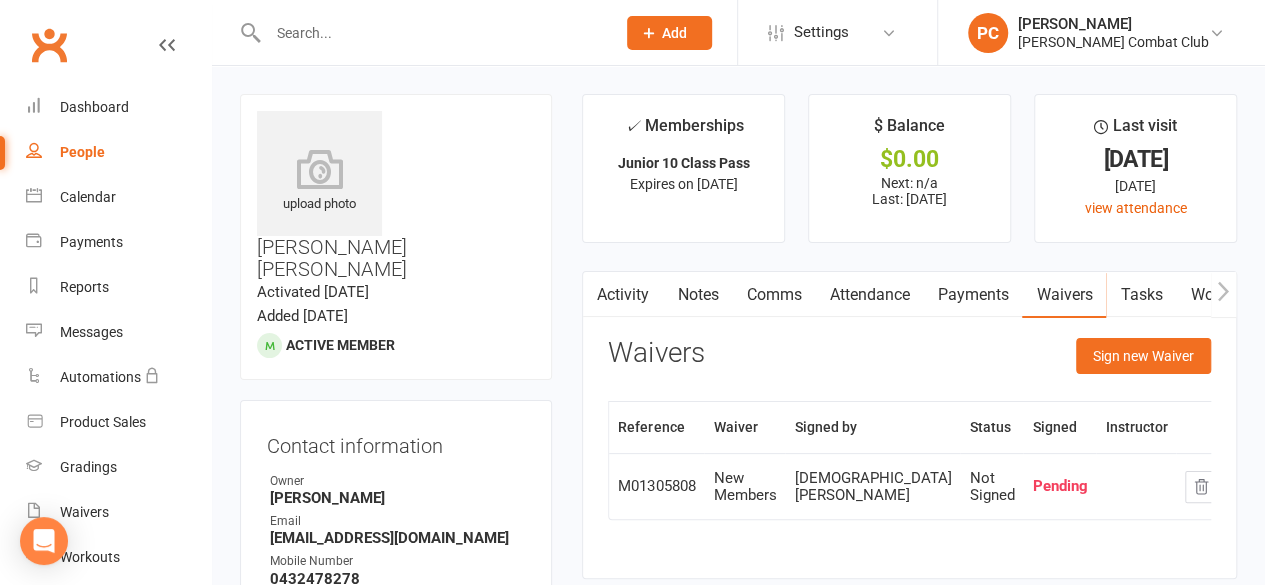 scroll, scrollTop: 100, scrollLeft: 0, axis: vertical 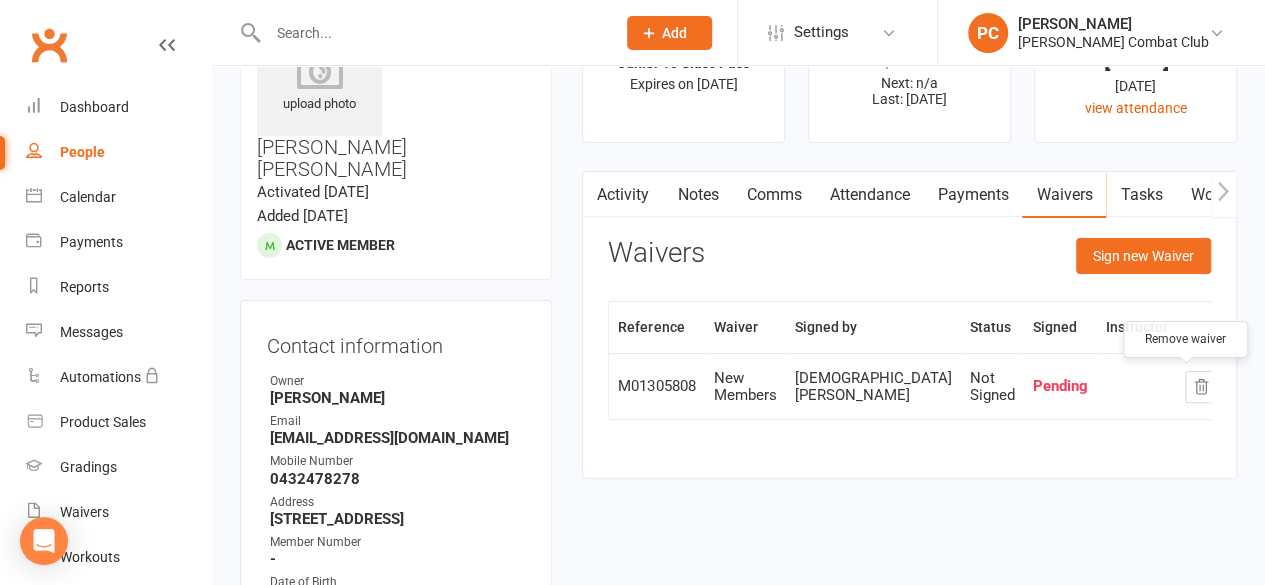 click 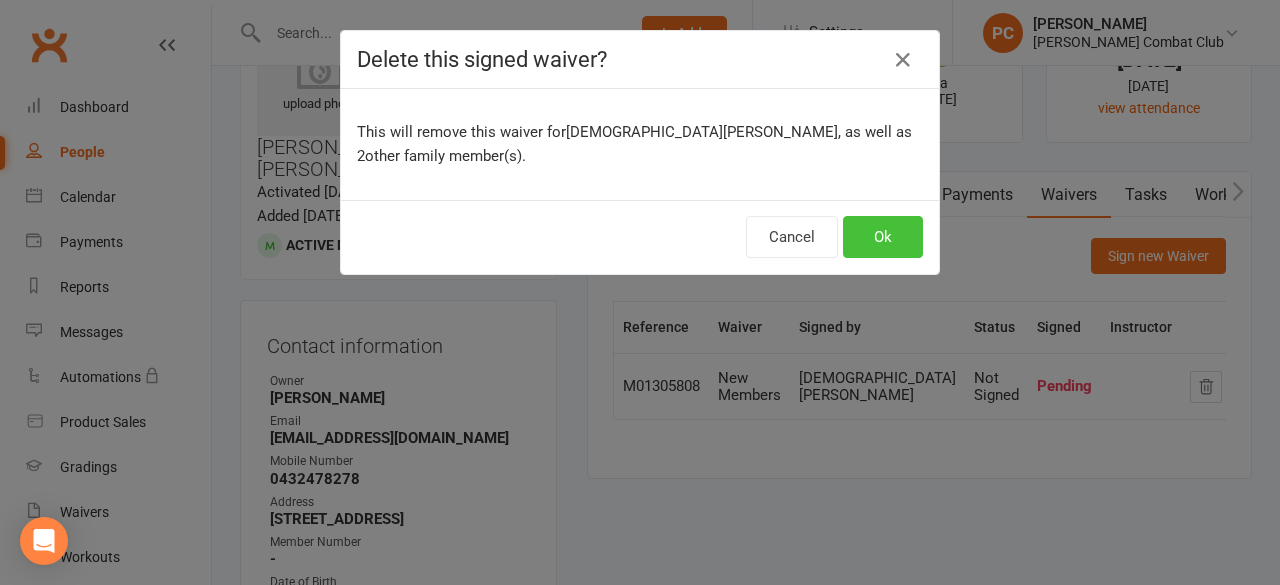 click on "Ok" at bounding box center (883, 237) 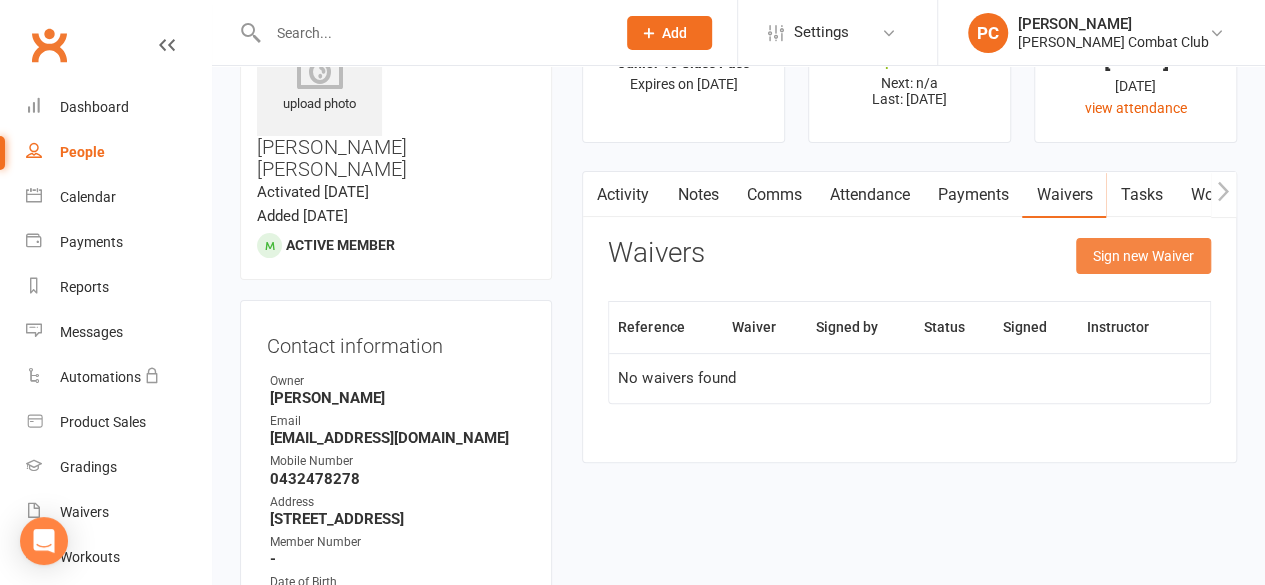 click on "Sign new Waiver" at bounding box center [1143, 256] 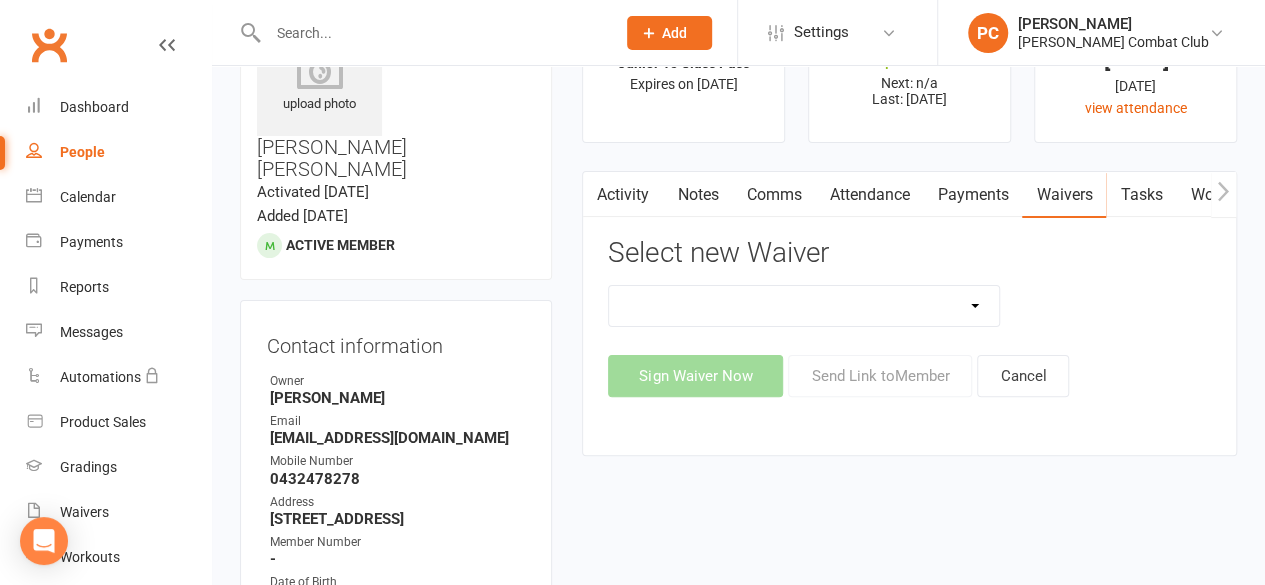 click on "Free Trial New Members Trial Class" at bounding box center (804, 306) 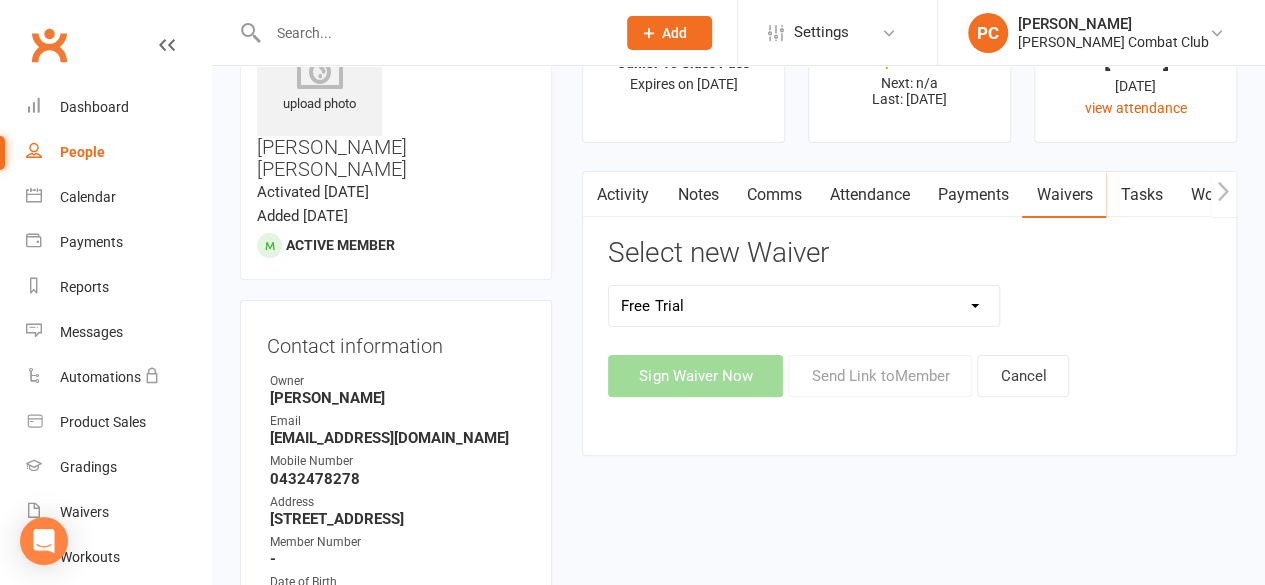 click on "Free Trial New Members Trial Class" at bounding box center [804, 306] 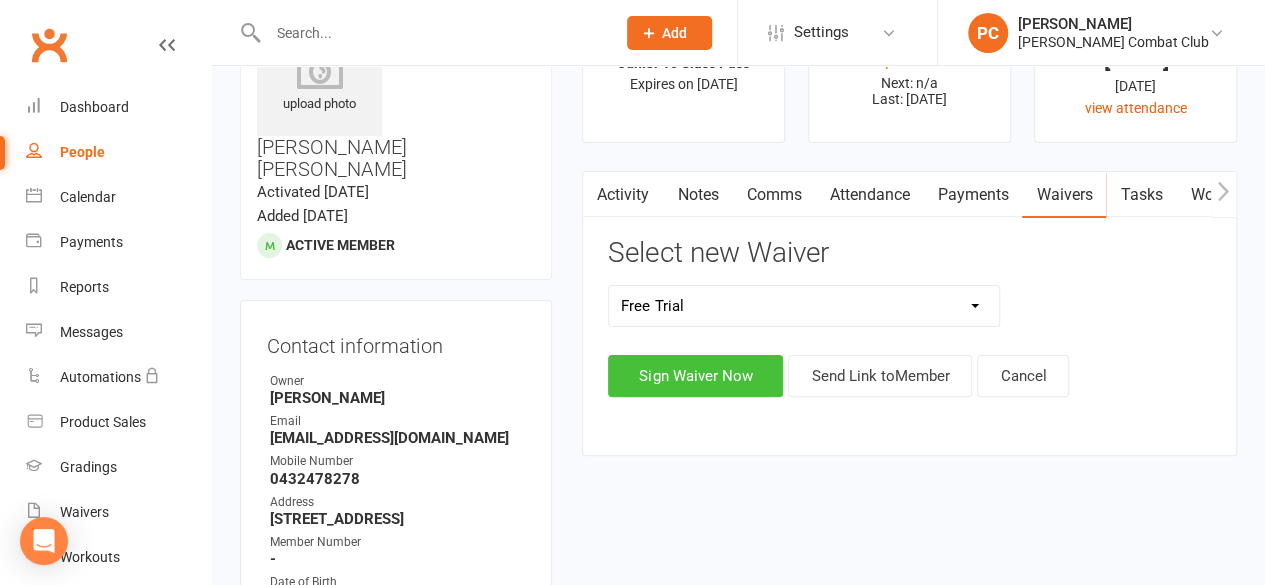 click on "Sign Waiver Now" at bounding box center [695, 376] 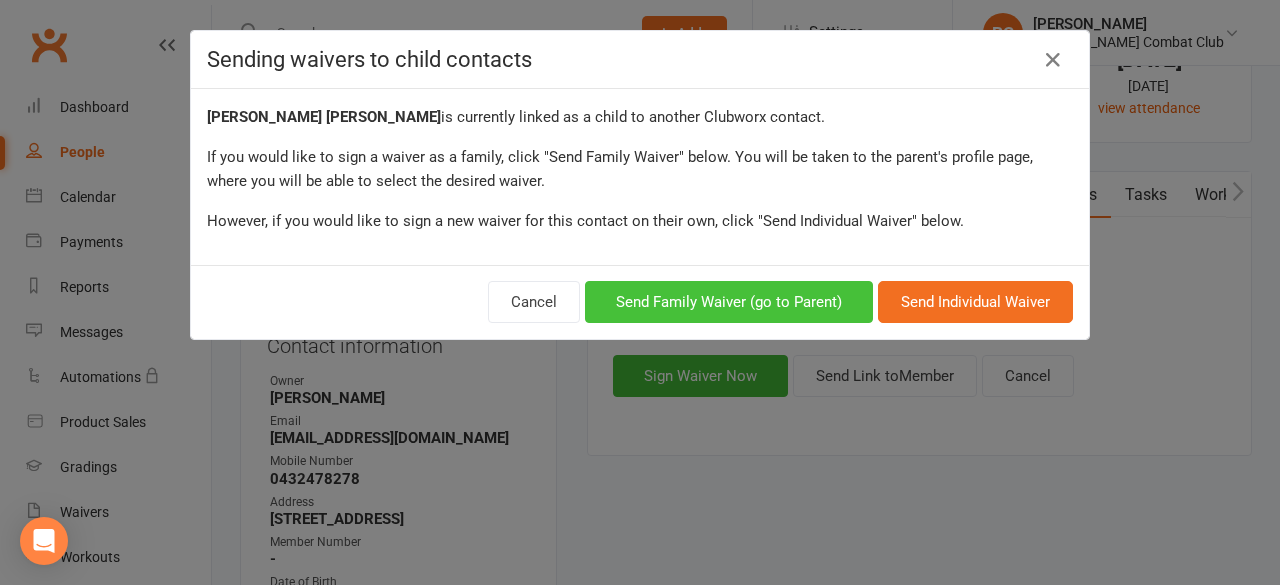 click on "Send Family Waiver (go to Parent)" at bounding box center [729, 302] 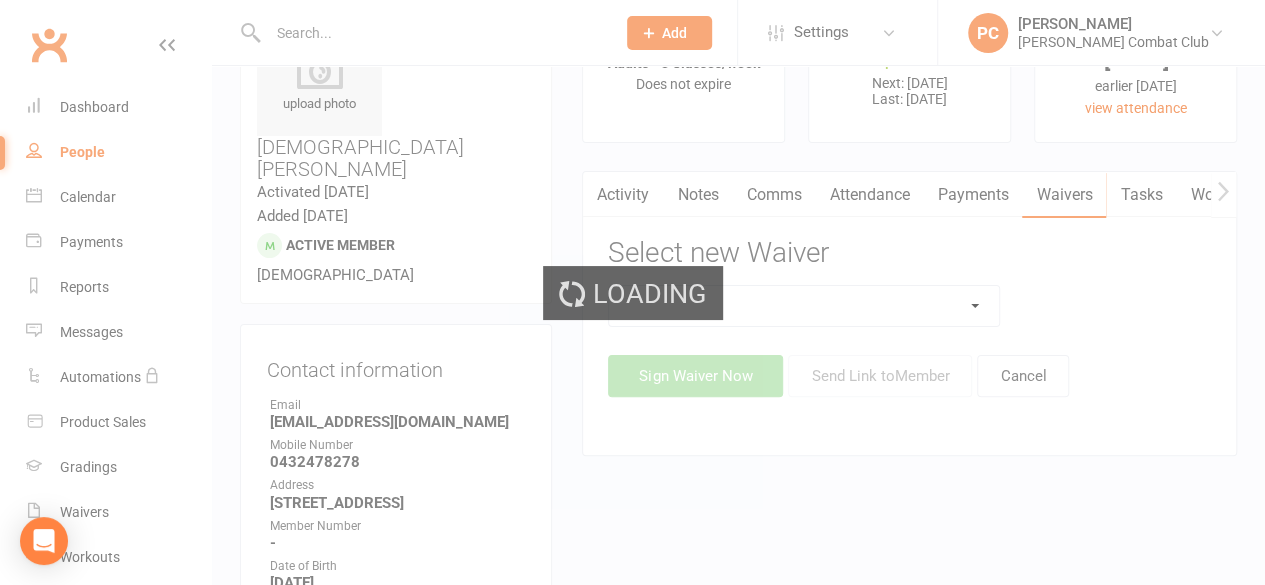 scroll, scrollTop: 0, scrollLeft: 0, axis: both 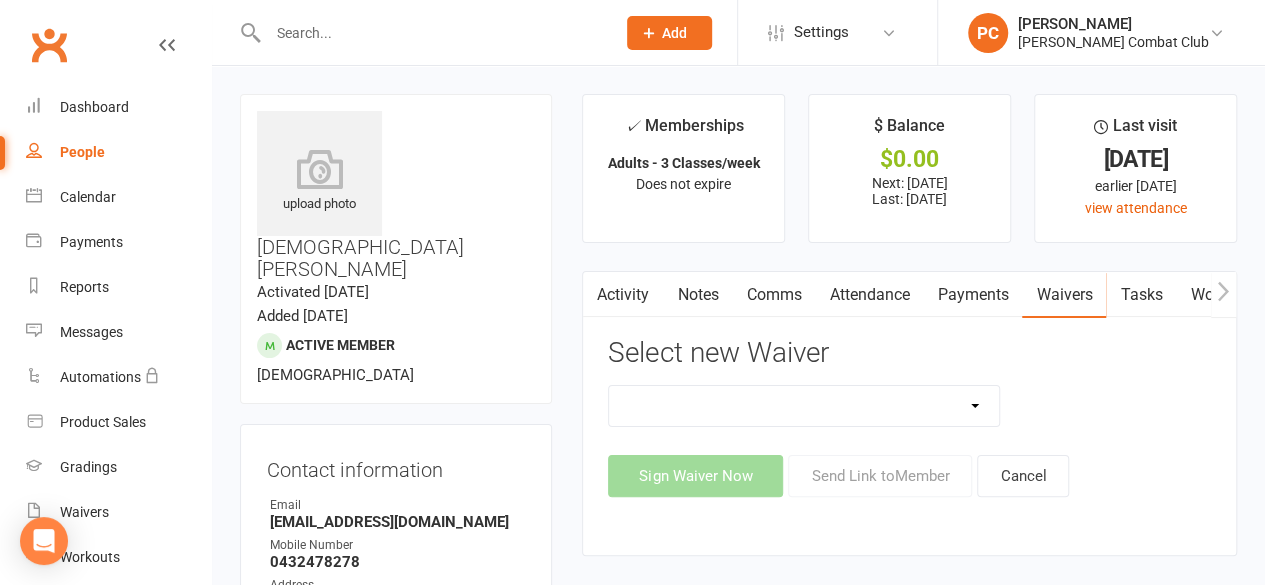 click on "Free Trial New Members Trial Class" at bounding box center [804, 406] 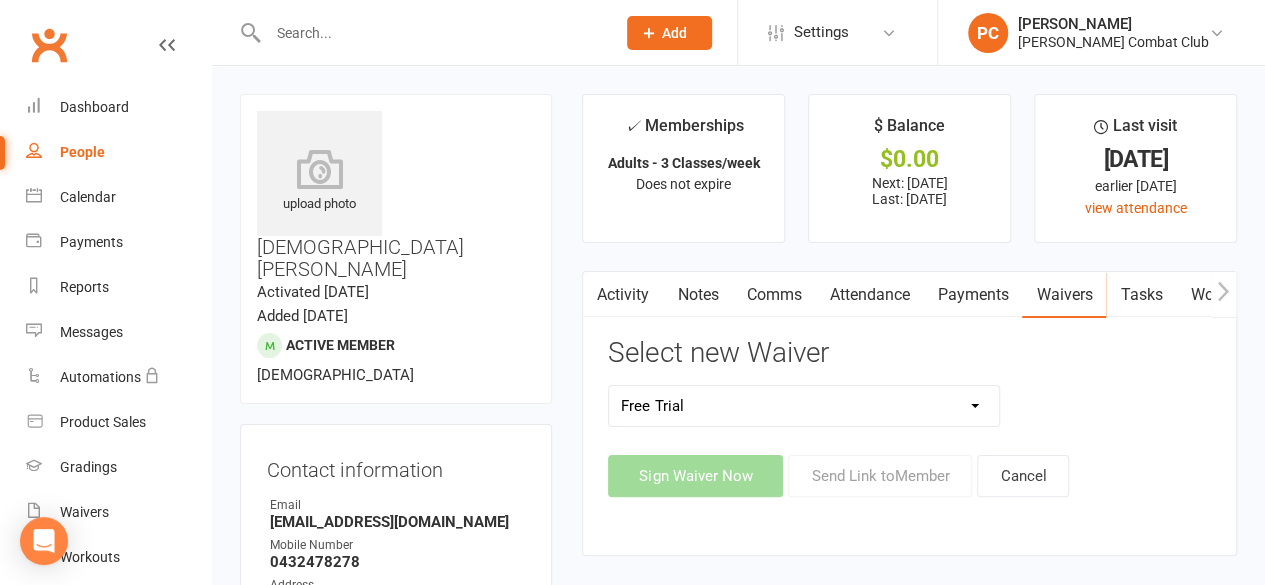 click on "Free Trial New Members Trial Class" at bounding box center [804, 406] 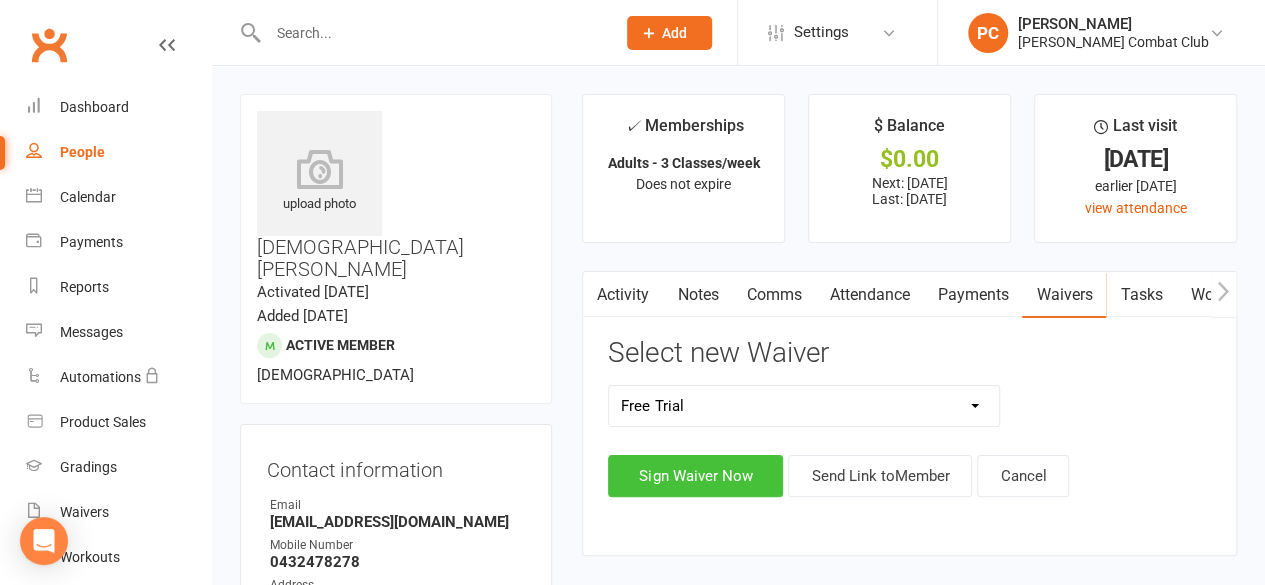 click on "Sign Waiver Now" at bounding box center [695, 476] 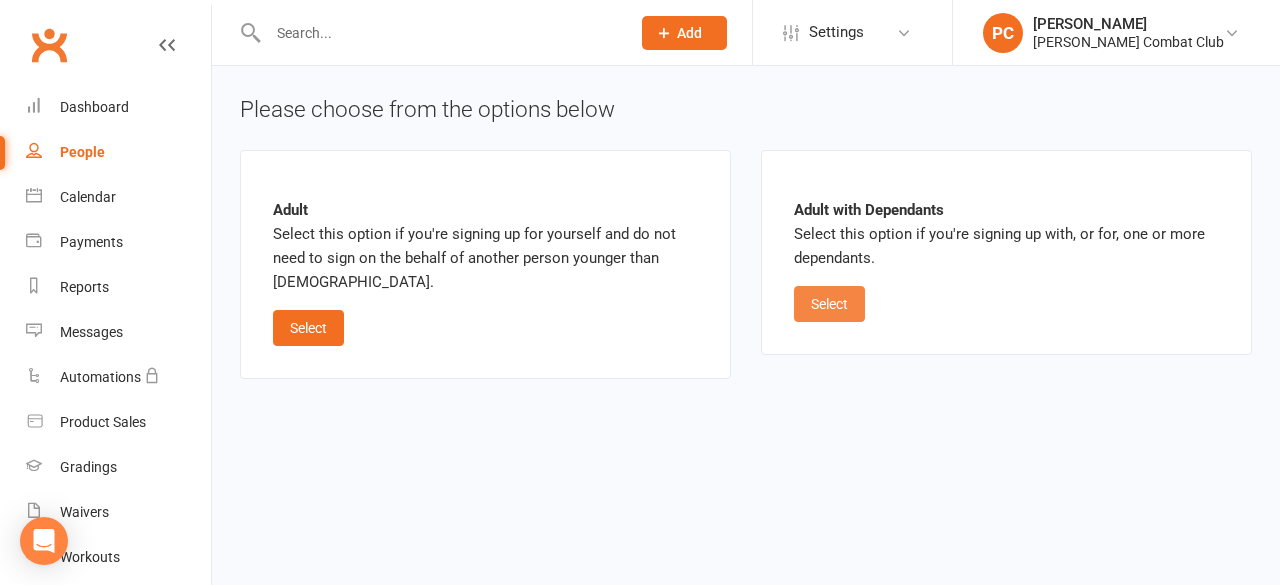 click on "Select" at bounding box center (829, 304) 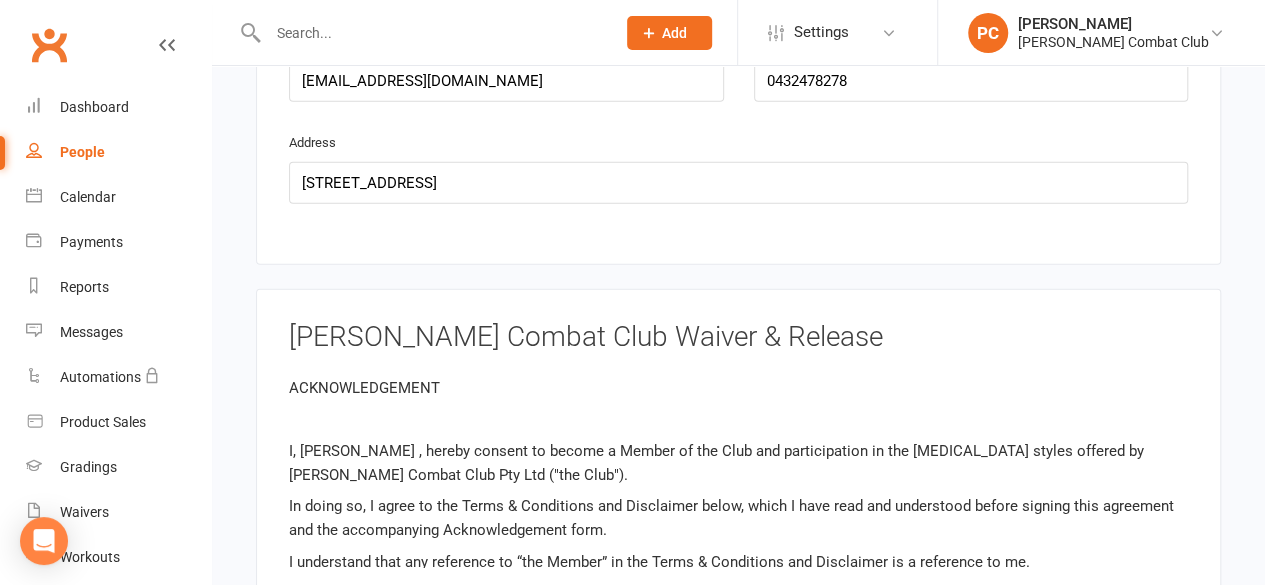 scroll, scrollTop: 2800, scrollLeft: 0, axis: vertical 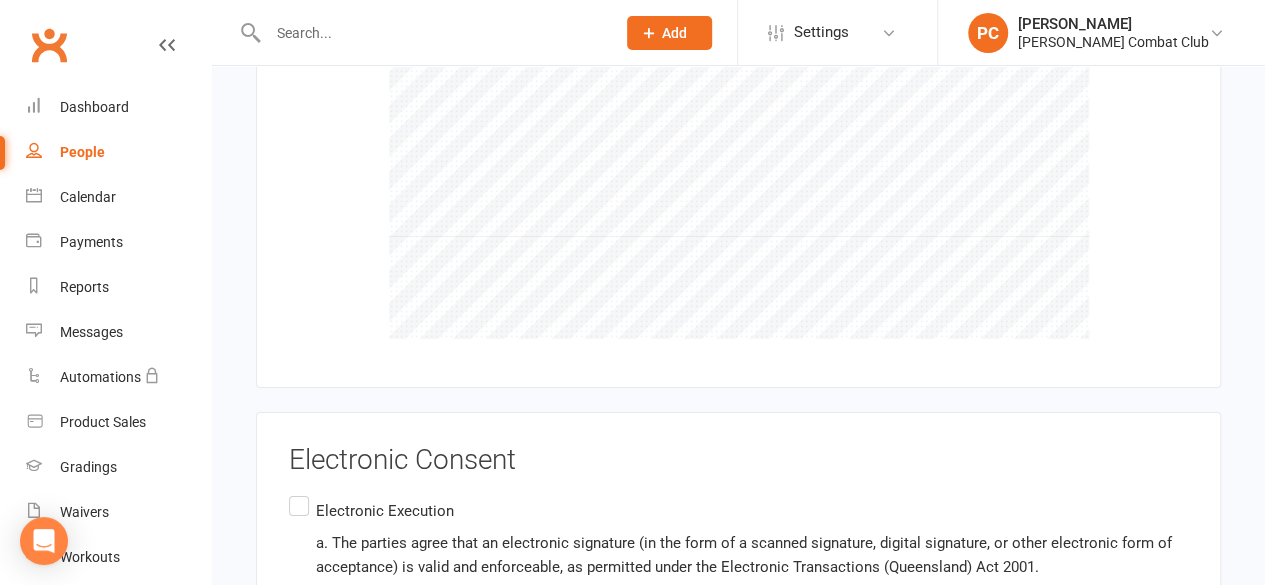 click on "Electronic Execution  a.	The parties agree that an electronic signature (in the form of a scanned signature, digital signature, or other electronic form of acceptance) is valid and enforceable, as permitted under the Electronic Transactions (Queensland) Act 2001. b.	By electronically signing or accepting this document, you confirm your intention to be bound by its terms and conditions, including any updates or amendments, as communicated by the Club in the future." at bounding box center [738, 567] 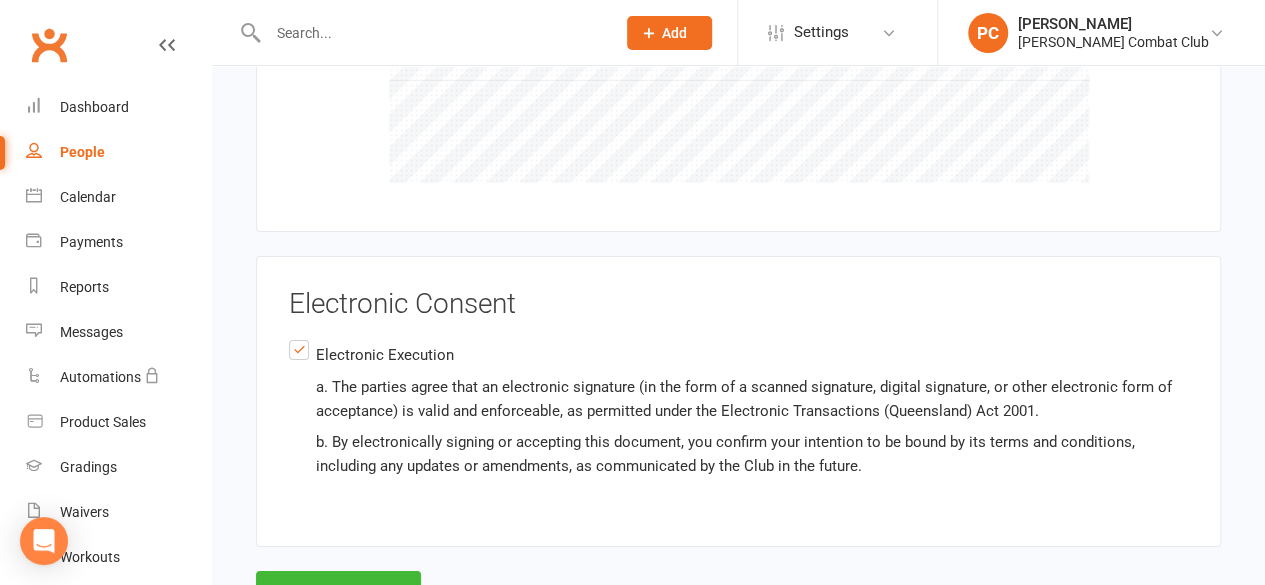 scroll, scrollTop: 3619, scrollLeft: 0, axis: vertical 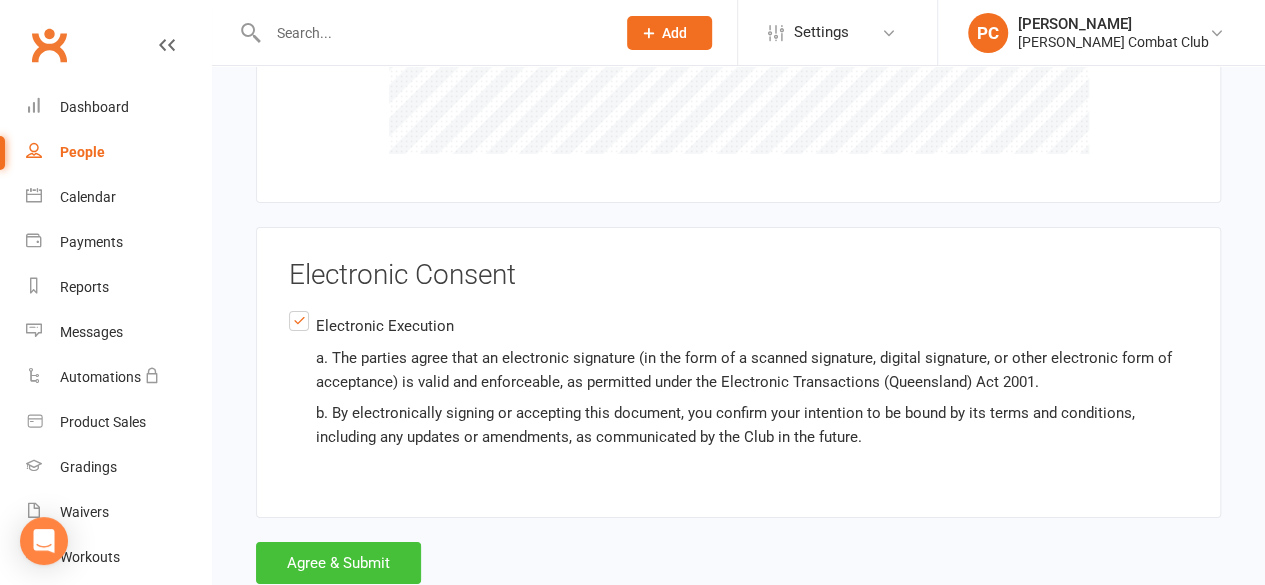 click on "Agree & Submit" at bounding box center [338, 563] 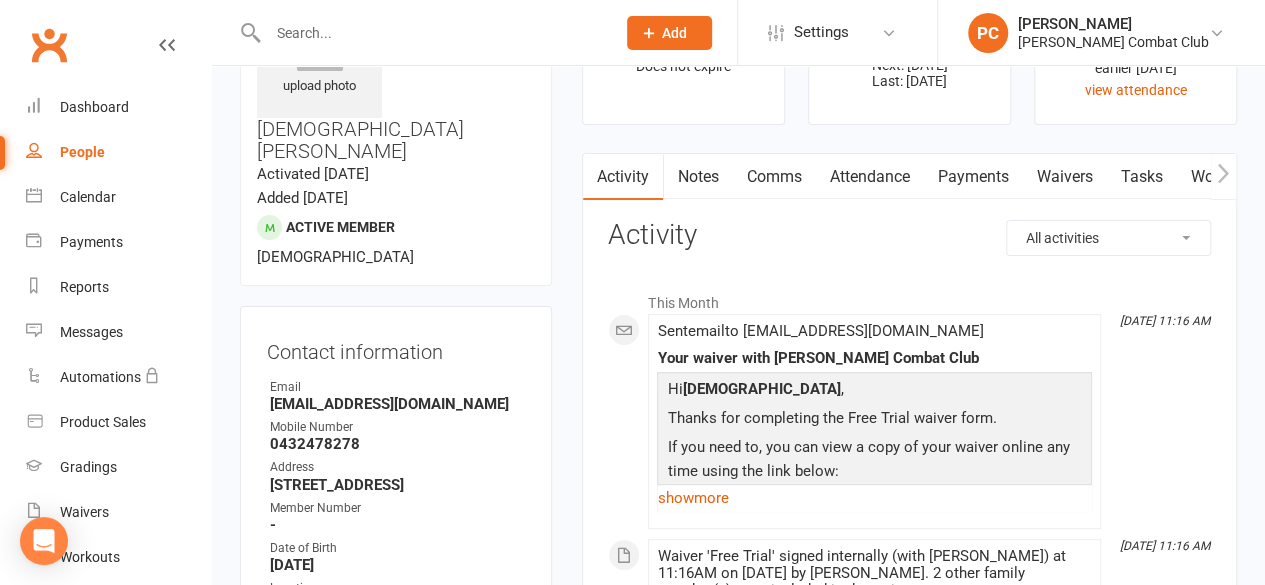 scroll, scrollTop: 0, scrollLeft: 0, axis: both 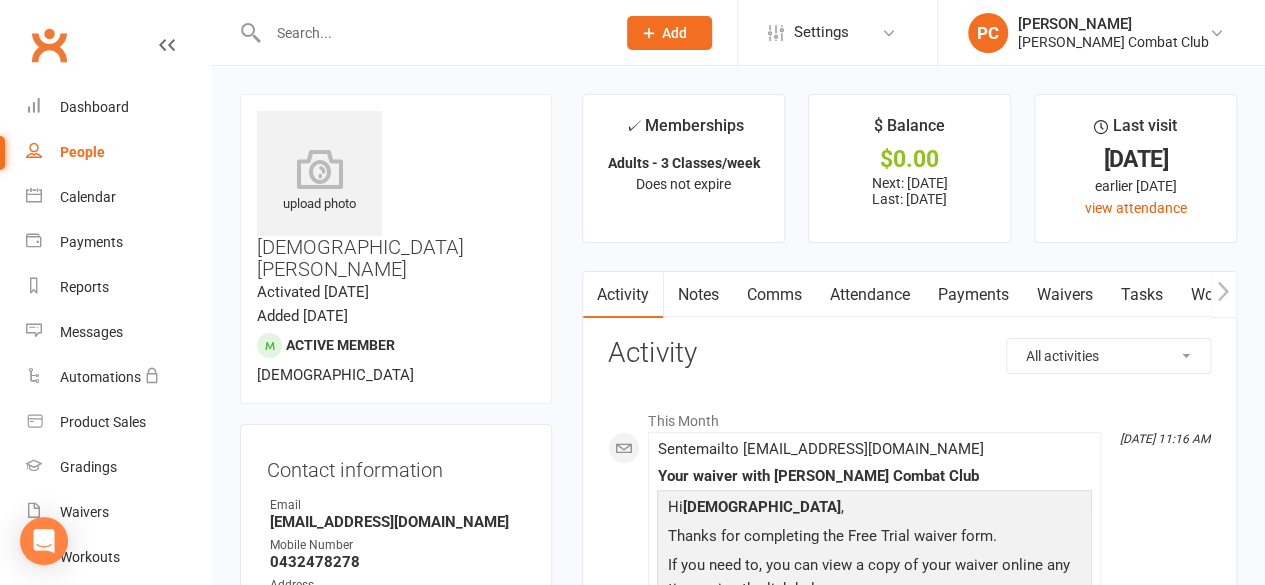 click on "Payments" at bounding box center [972, 295] 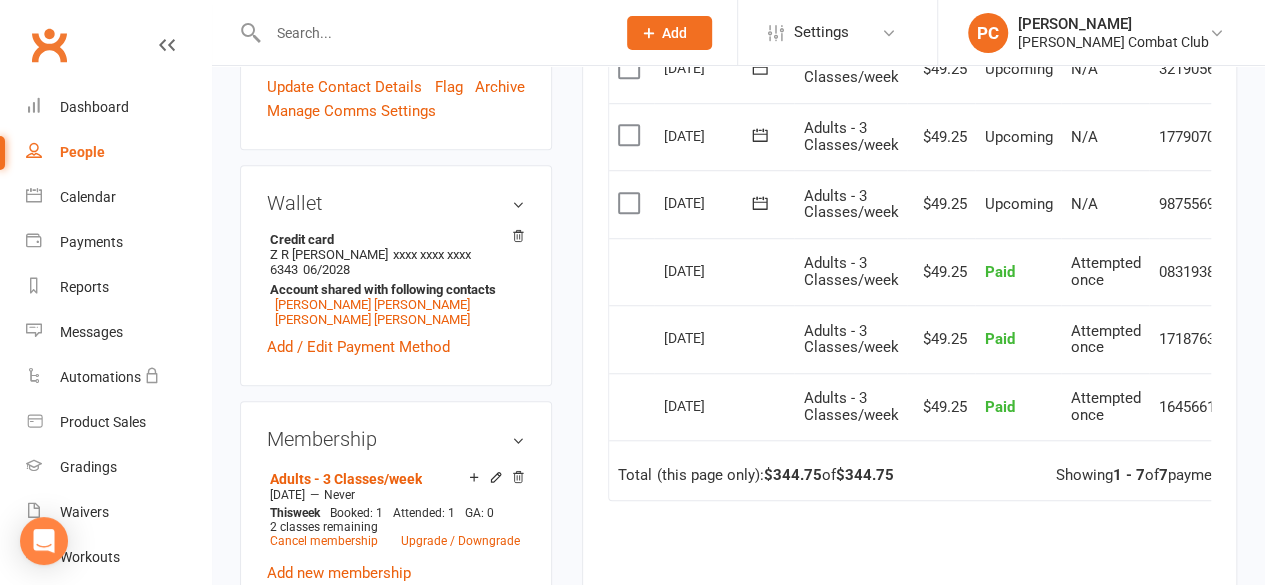 scroll, scrollTop: 800, scrollLeft: 0, axis: vertical 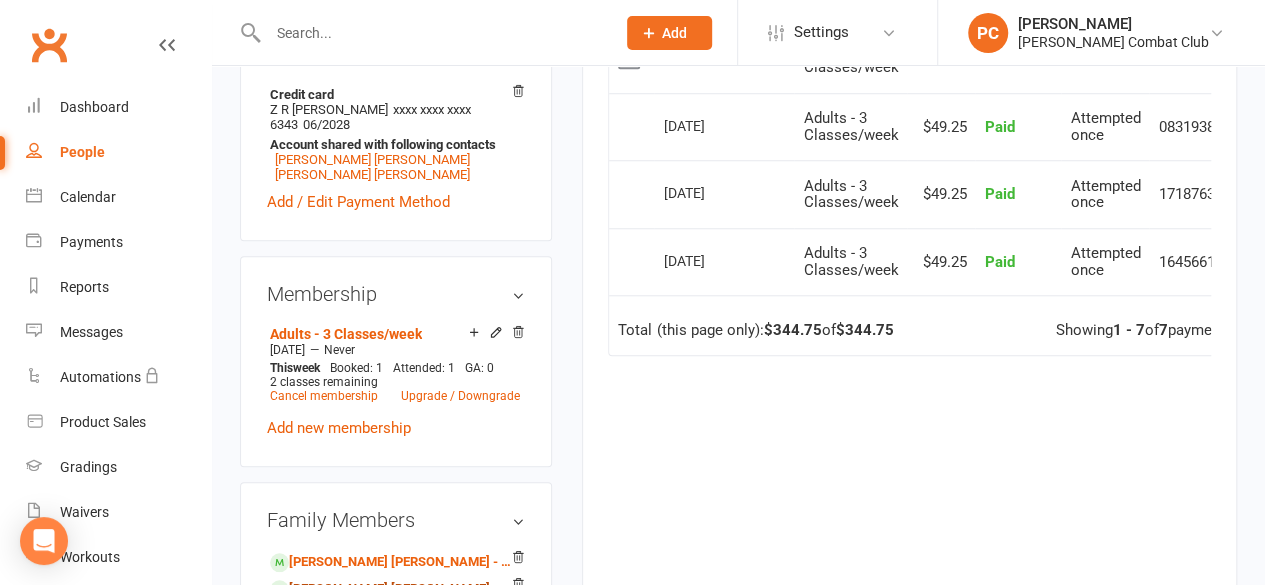 click on "[PERSON_NAME] [PERSON_NAME] - Child" at bounding box center [392, 589] 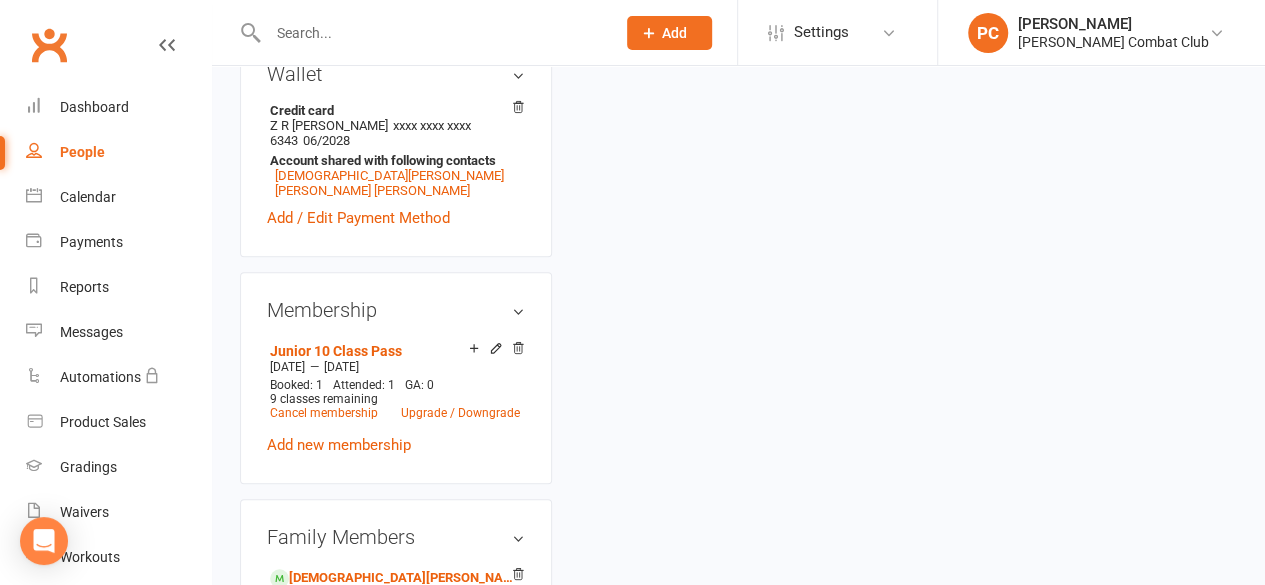 scroll, scrollTop: 0, scrollLeft: 0, axis: both 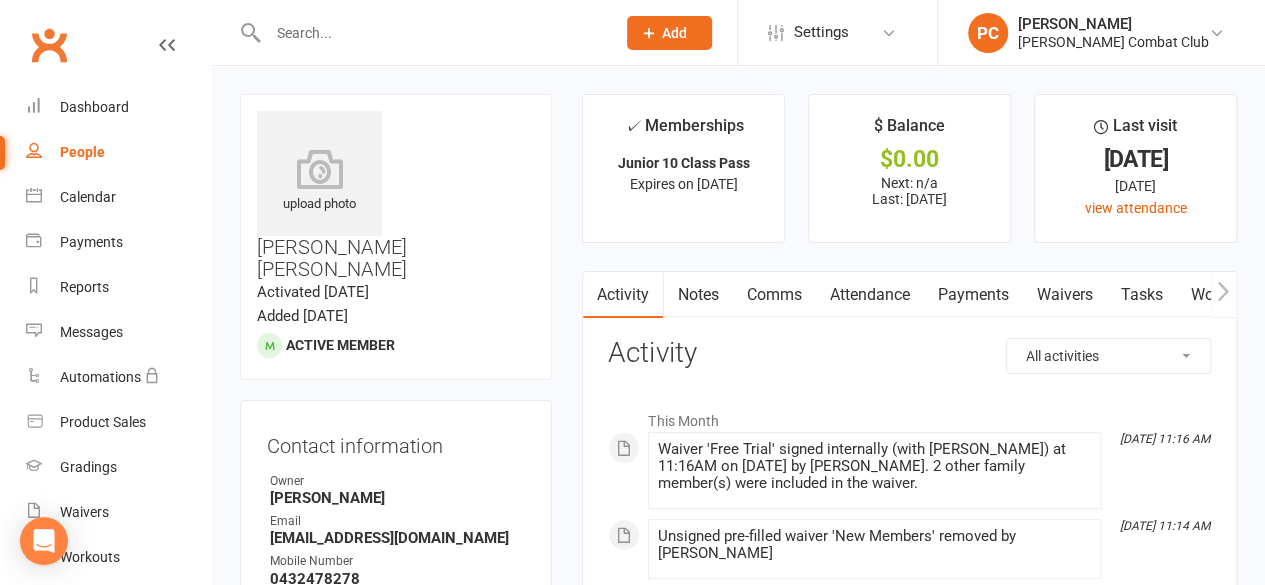 click on "Waivers" at bounding box center [1064, 295] 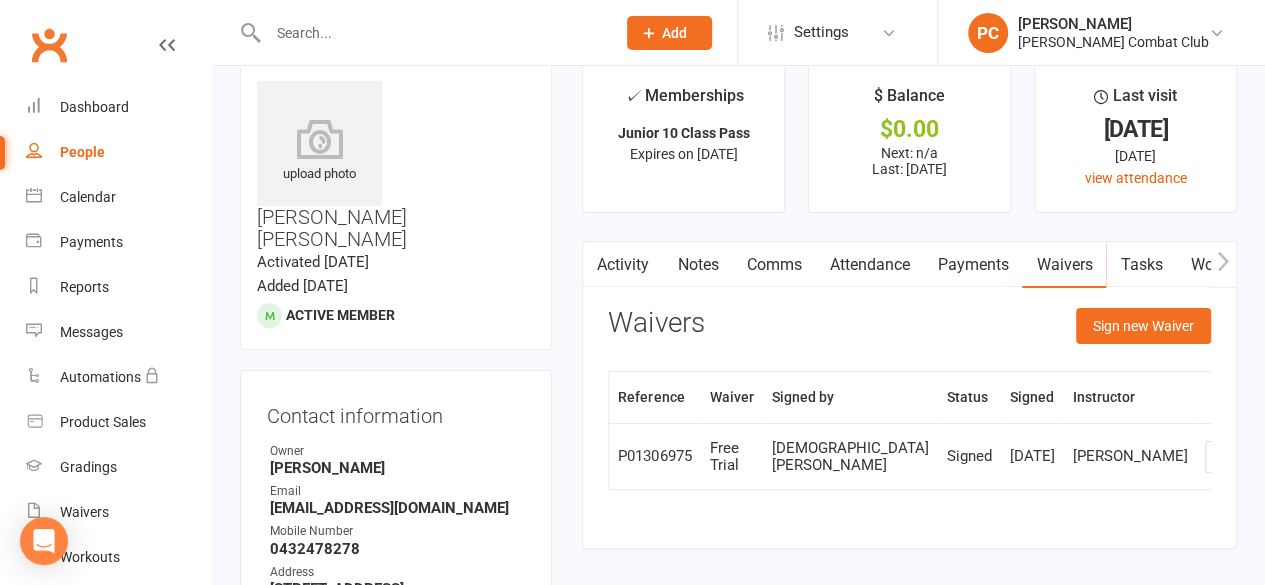 scroll, scrollTop: 0, scrollLeft: 0, axis: both 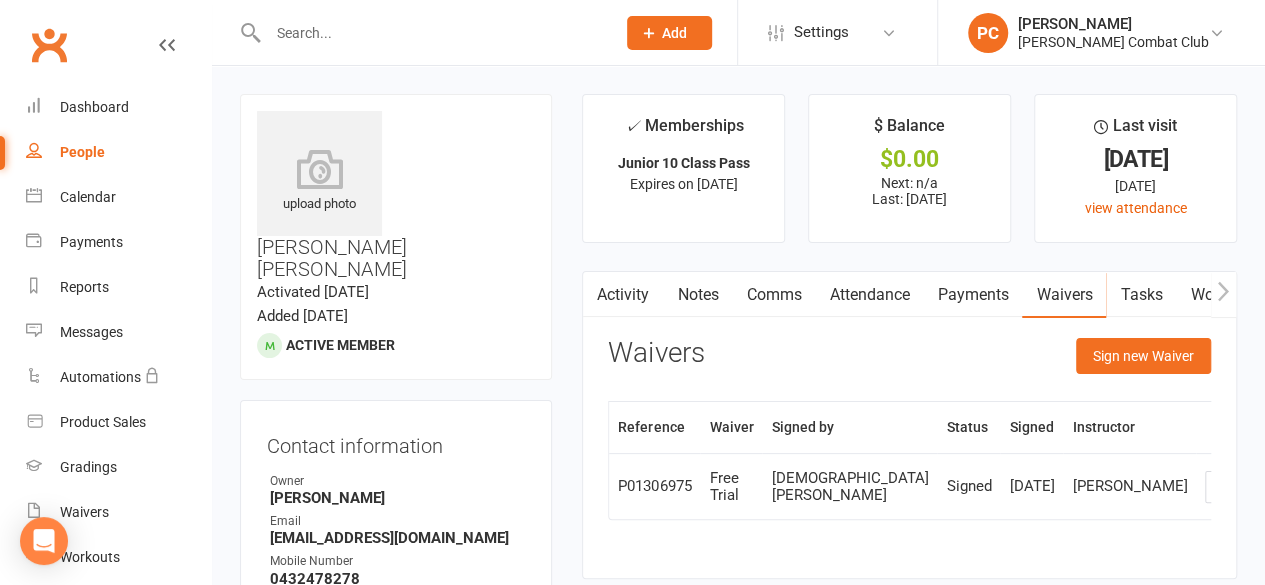 click on "Settings" at bounding box center (837, 32) 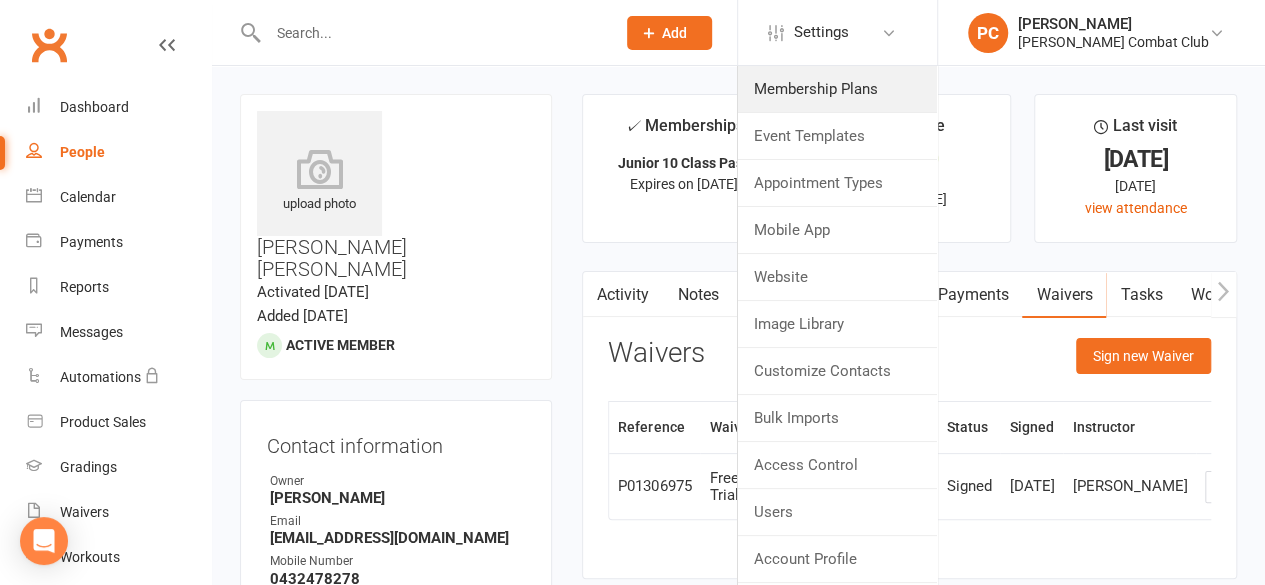click on "Membership Plans" at bounding box center (837, 89) 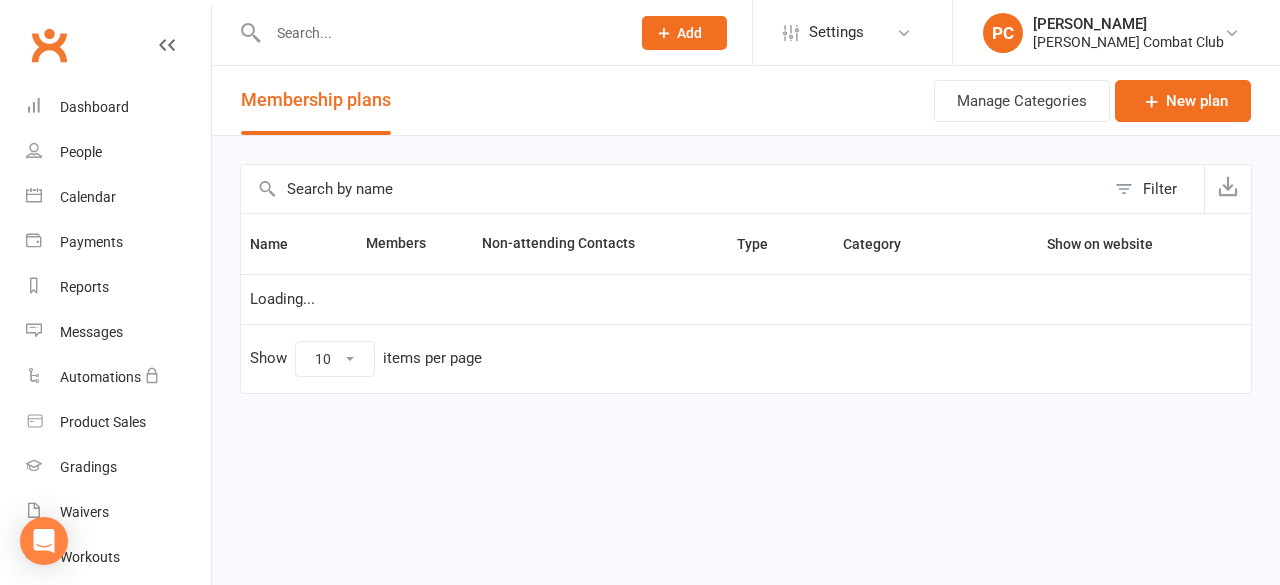 select on "25" 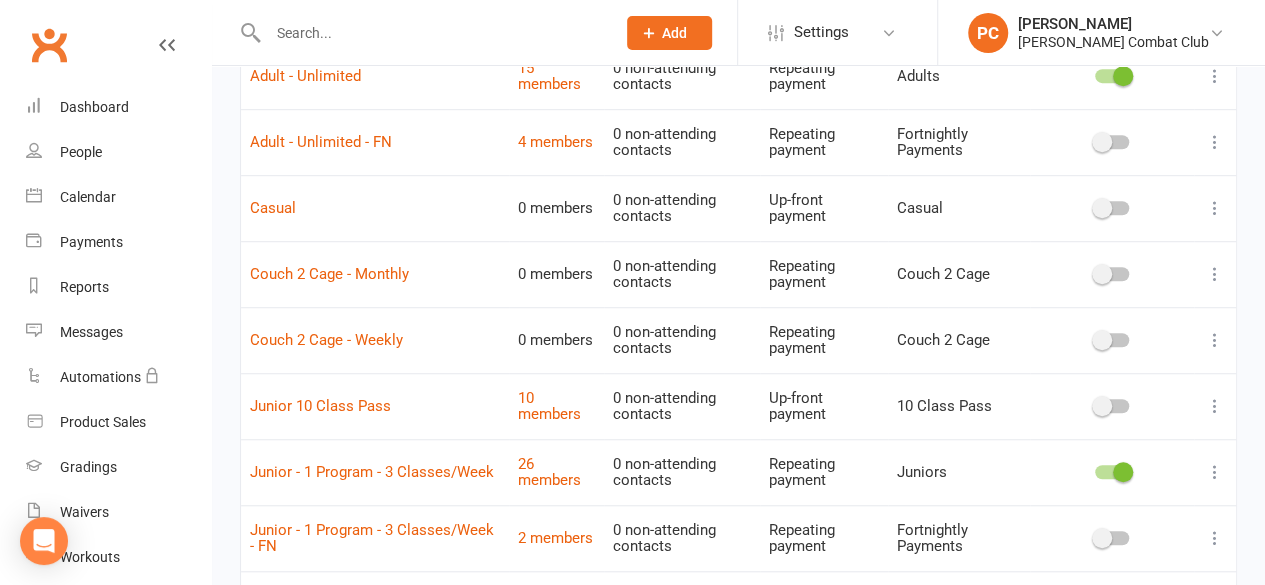 scroll, scrollTop: 700, scrollLeft: 0, axis: vertical 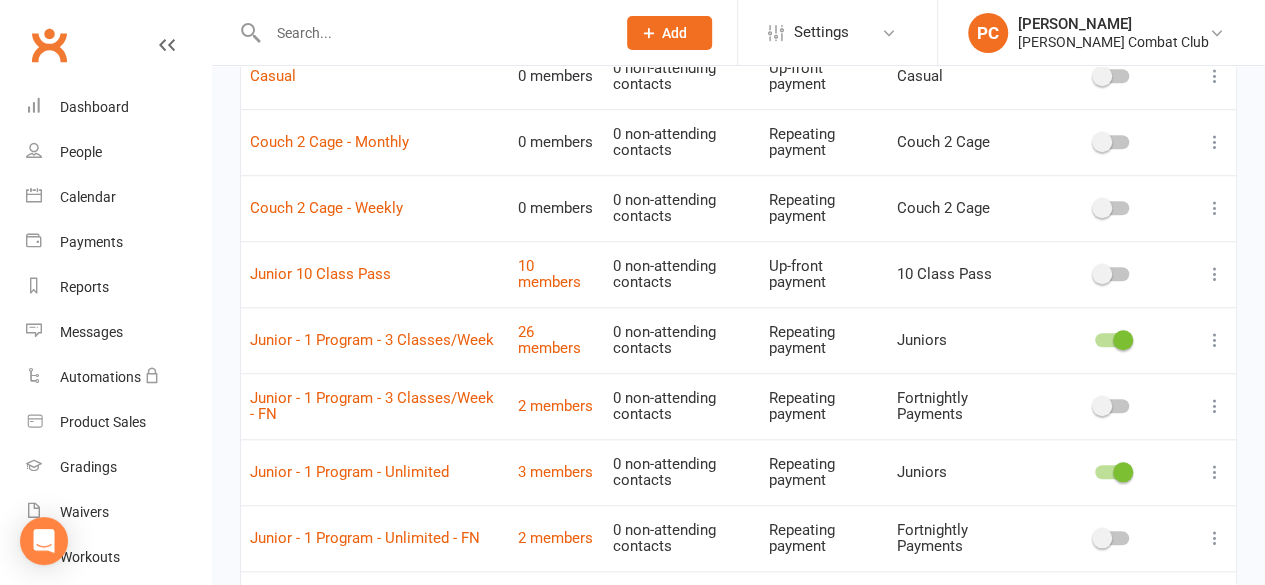 click at bounding box center (1215, 274) 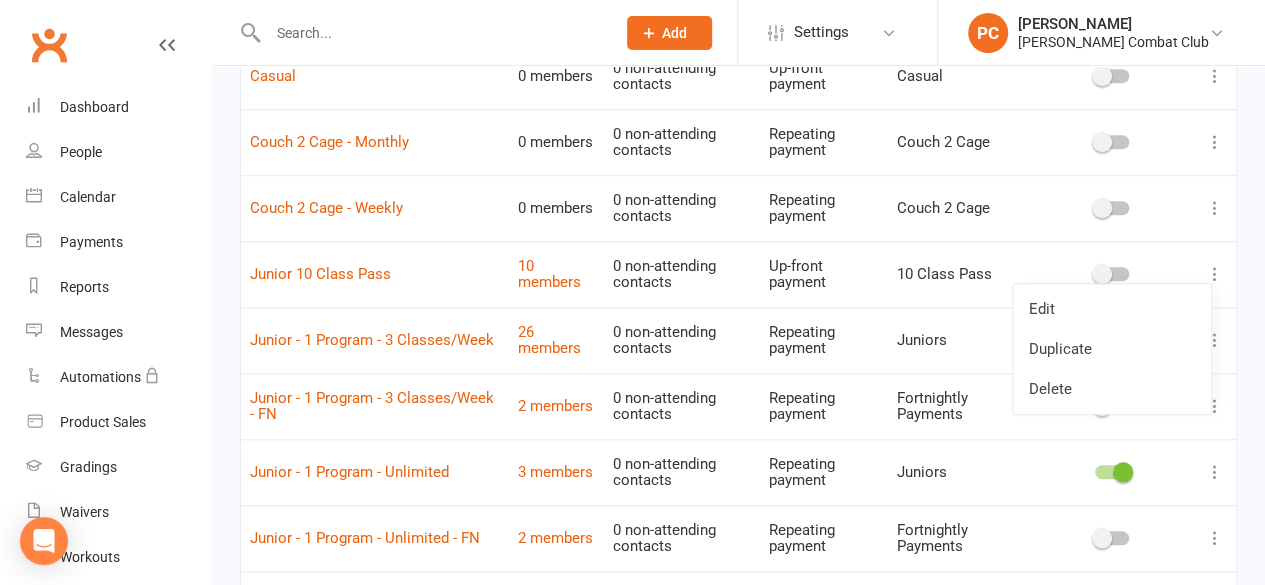 click on "Edit" at bounding box center (1112, 309) 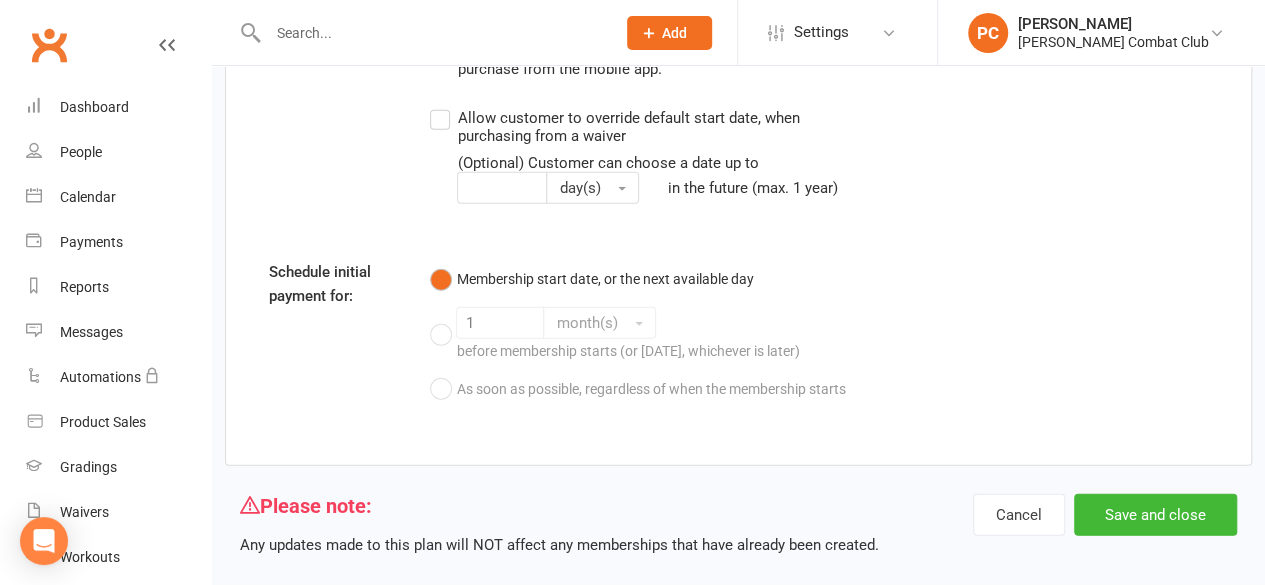 scroll, scrollTop: 2568, scrollLeft: 0, axis: vertical 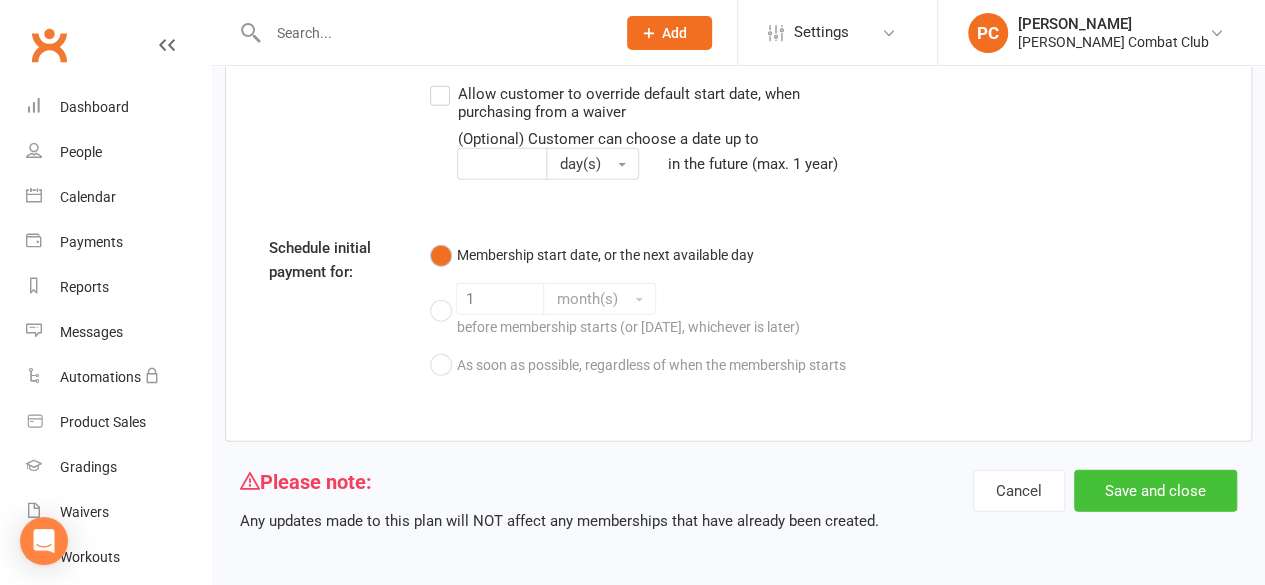 click on "Save and close" at bounding box center [1155, 491] 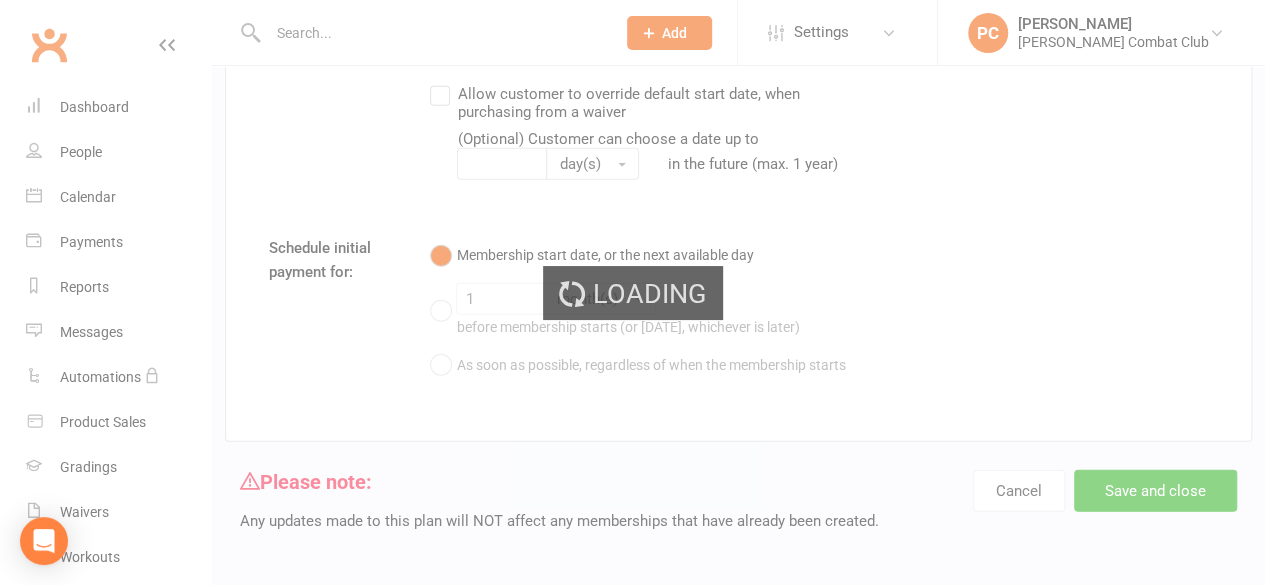 select on "25" 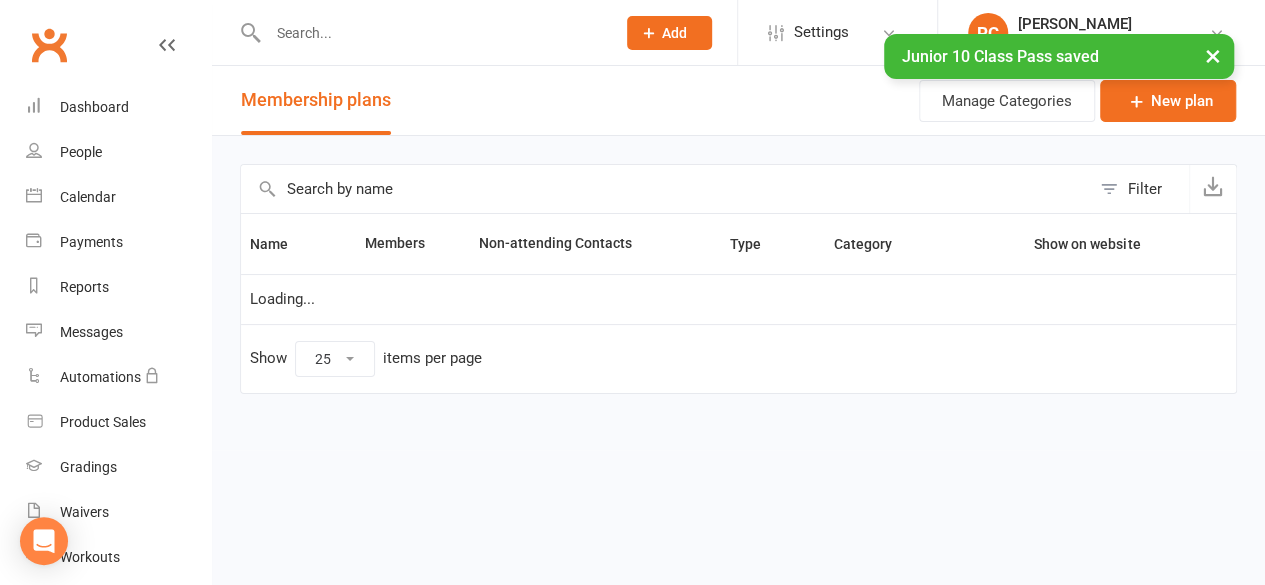 scroll, scrollTop: 0, scrollLeft: 0, axis: both 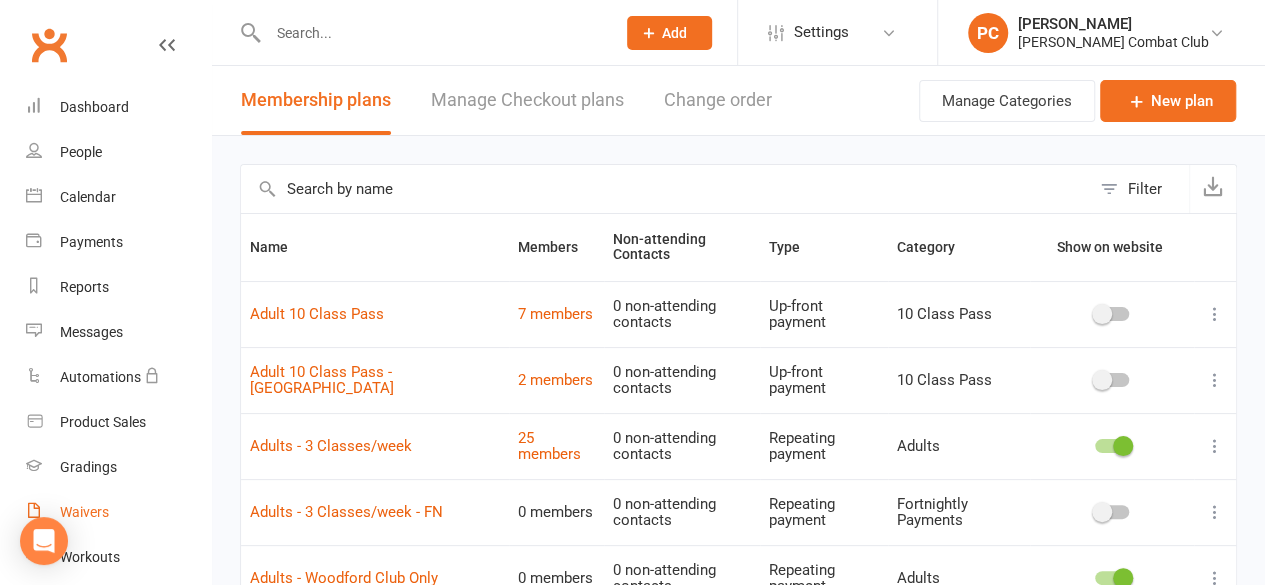 click on "Waivers" at bounding box center (84, 512) 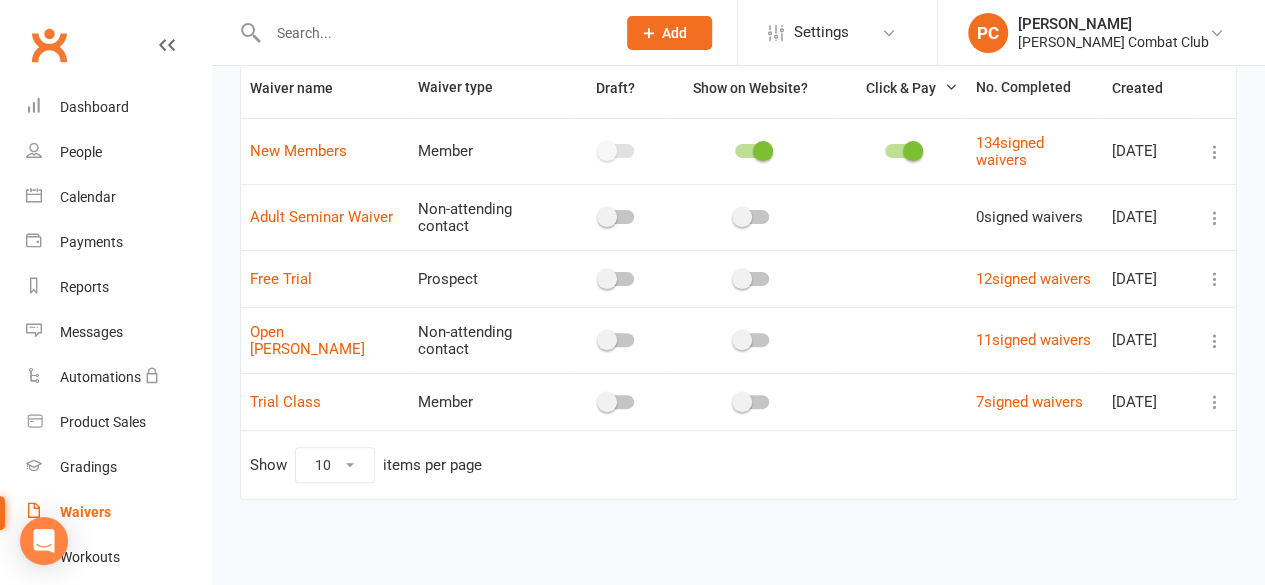 scroll, scrollTop: 168, scrollLeft: 0, axis: vertical 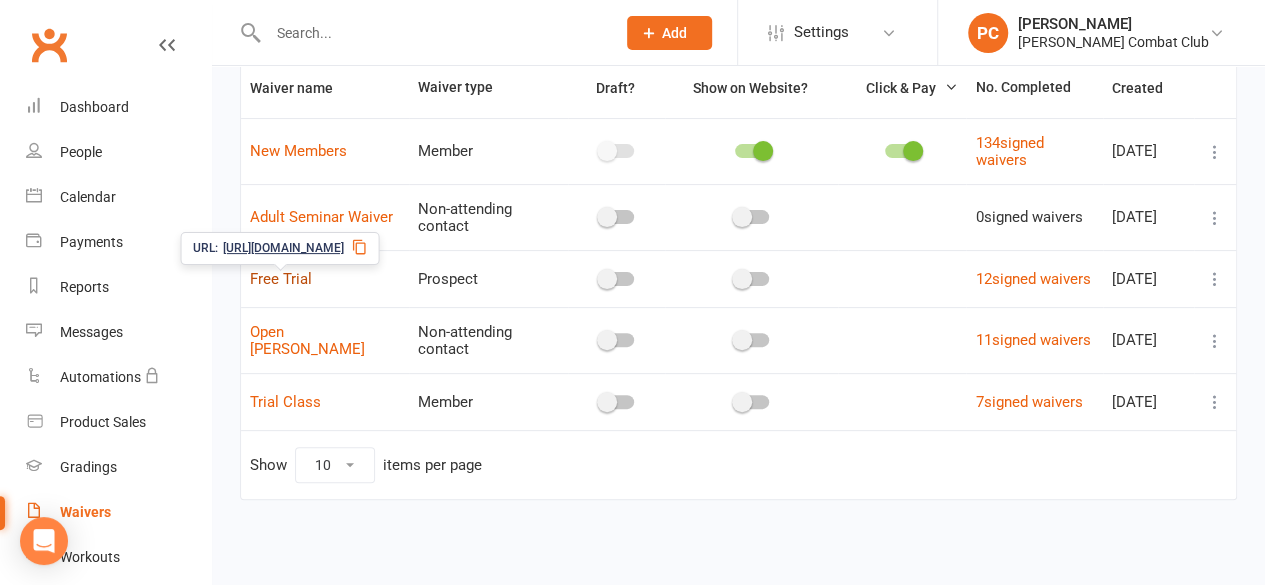 click on "Free Trial" at bounding box center [281, 279] 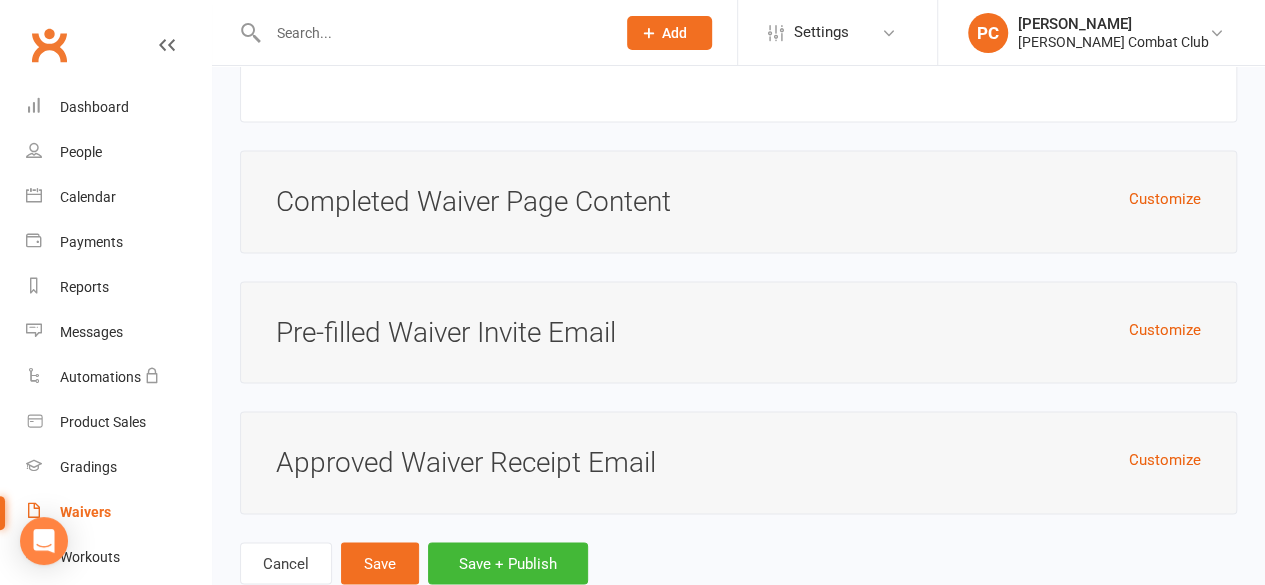 scroll, scrollTop: 9360, scrollLeft: 0, axis: vertical 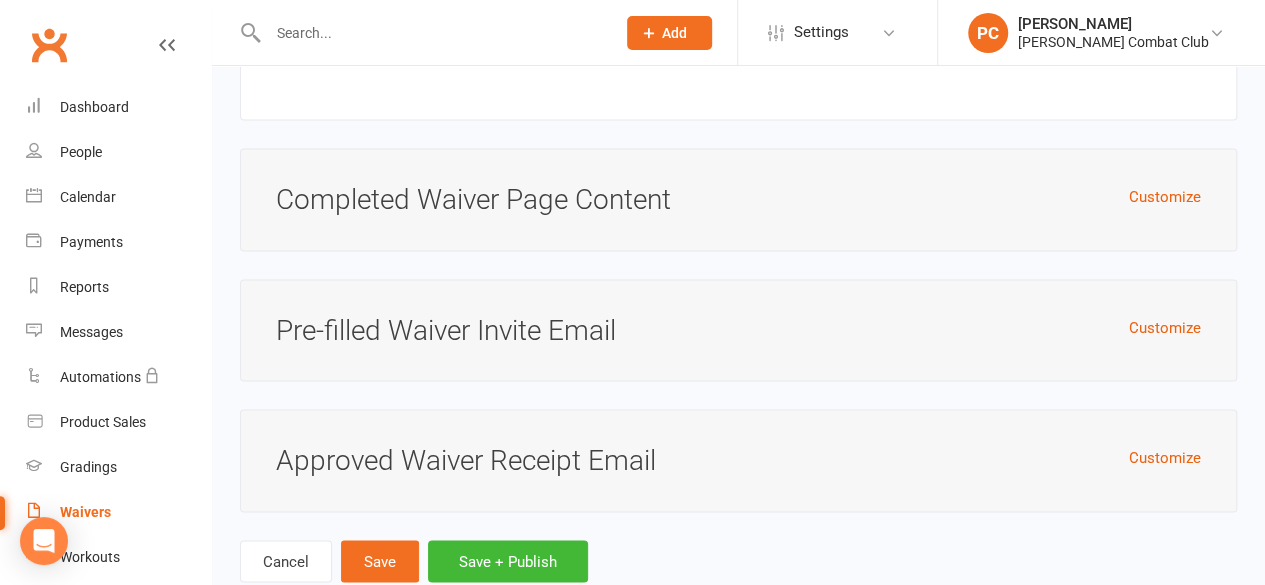 click on "Cancel   Save   Save + Publish" at bounding box center (738, 561) 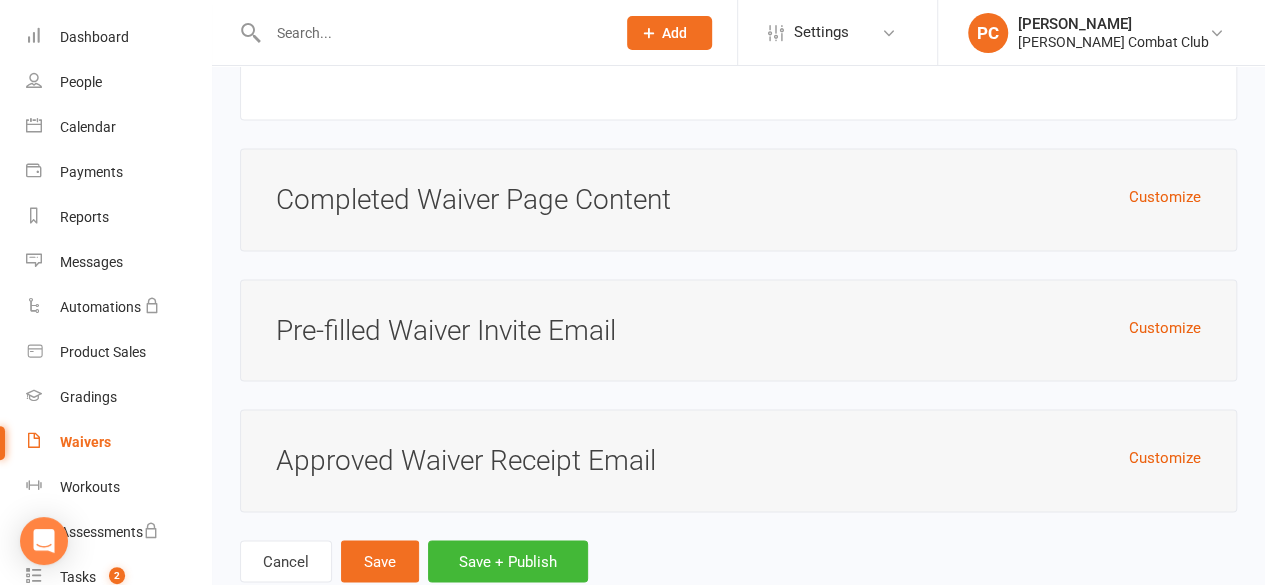 scroll, scrollTop: 0, scrollLeft: 0, axis: both 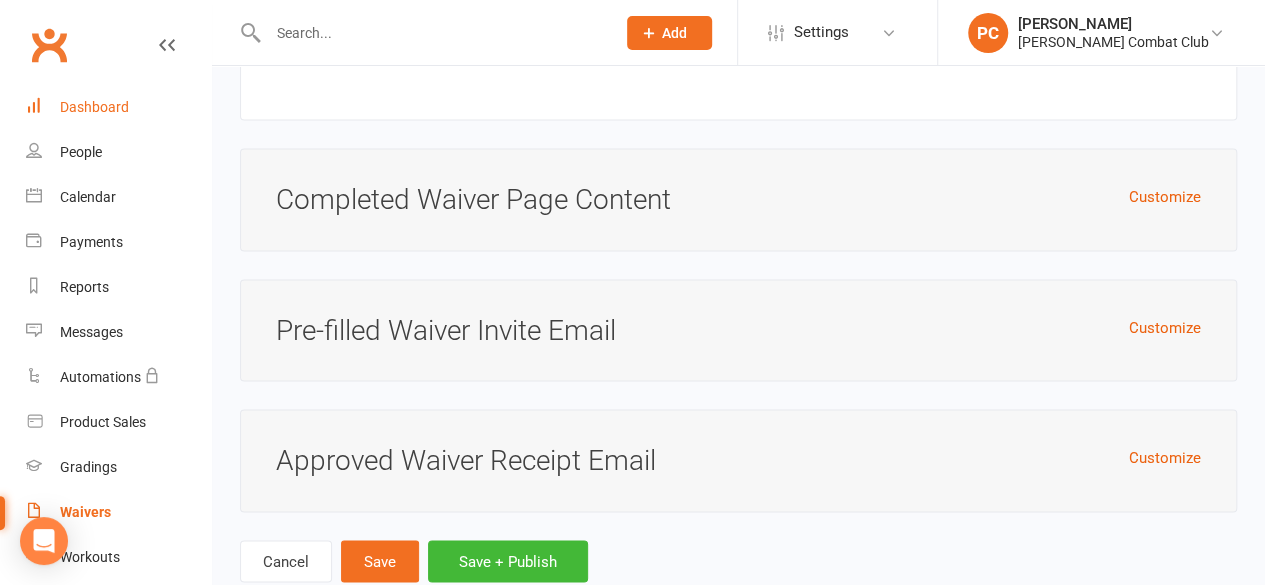 click on "Dashboard" at bounding box center [118, 107] 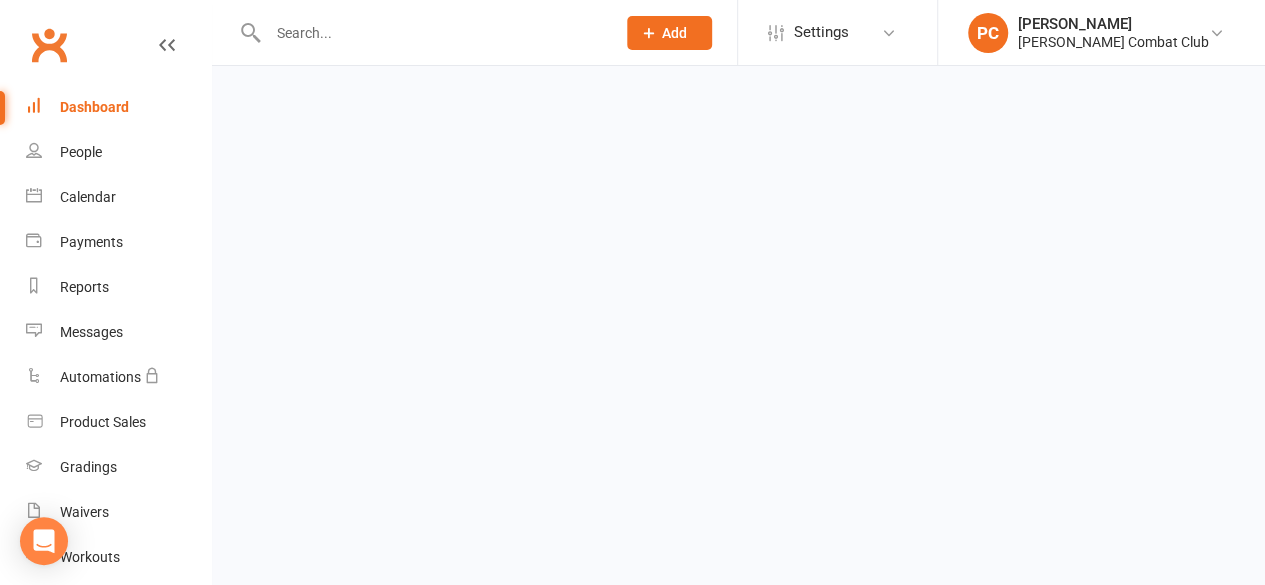 scroll, scrollTop: 0, scrollLeft: 0, axis: both 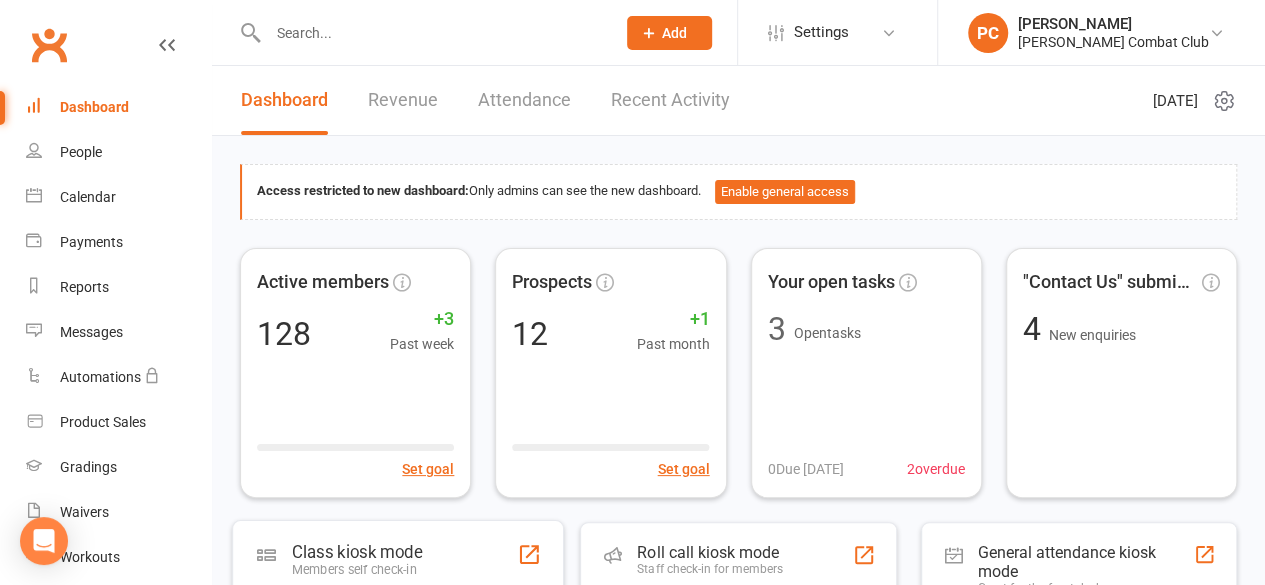 click on "Class kiosk mode" at bounding box center [357, 551] 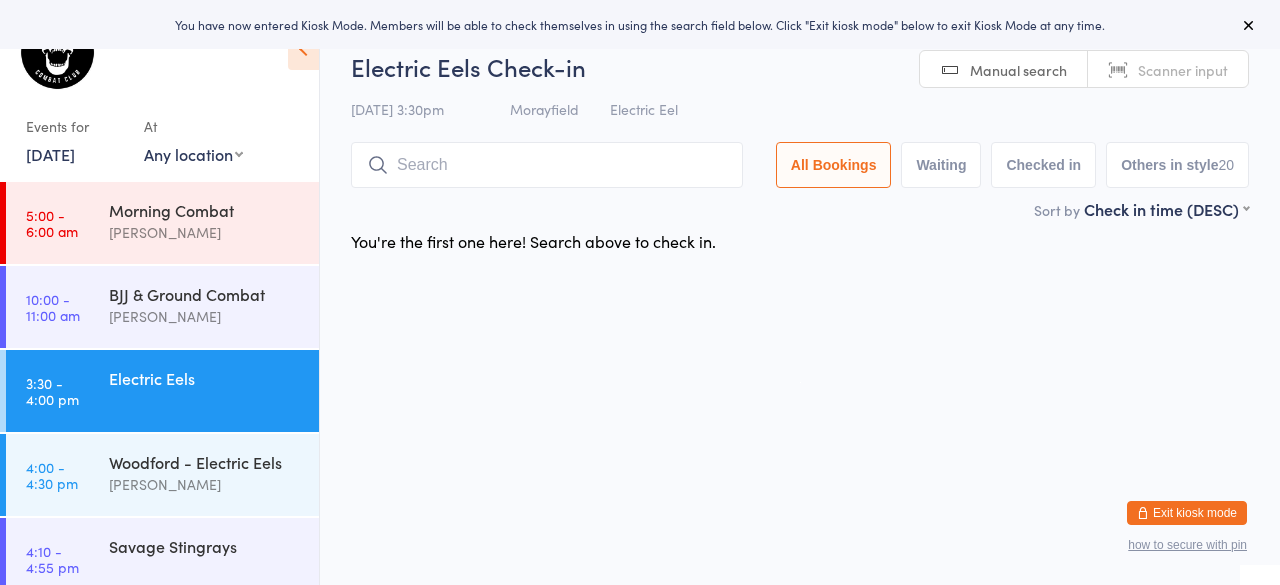 scroll, scrollTop: 0, scrollLeft: 0, axis: both 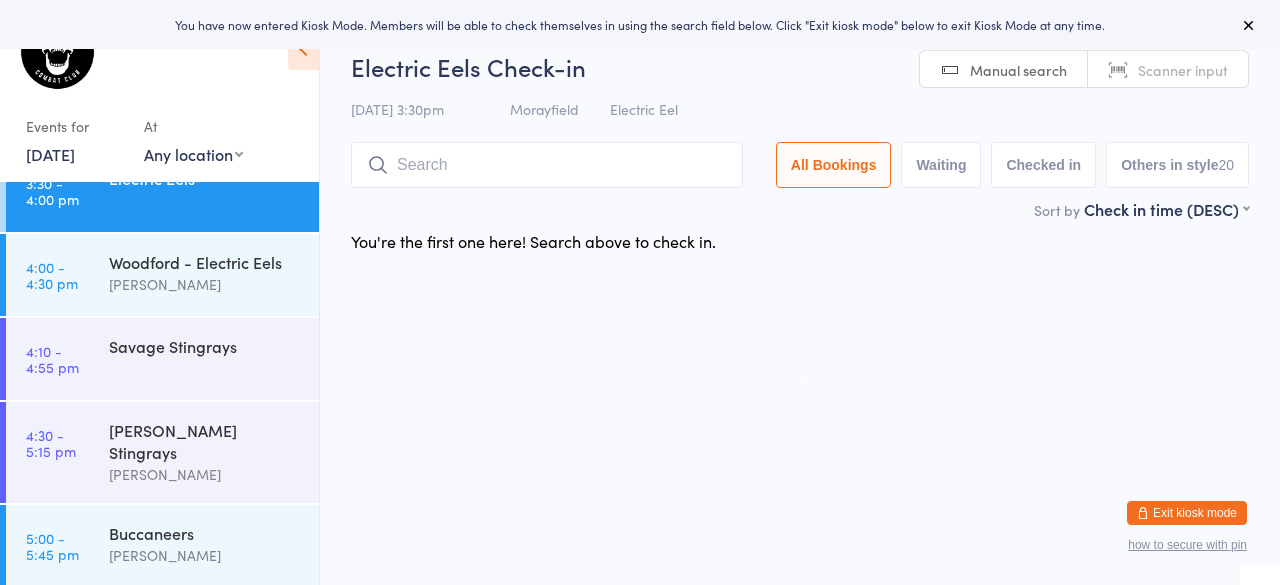 click on "Savage Stingrays" at bounding box center (214, 346) 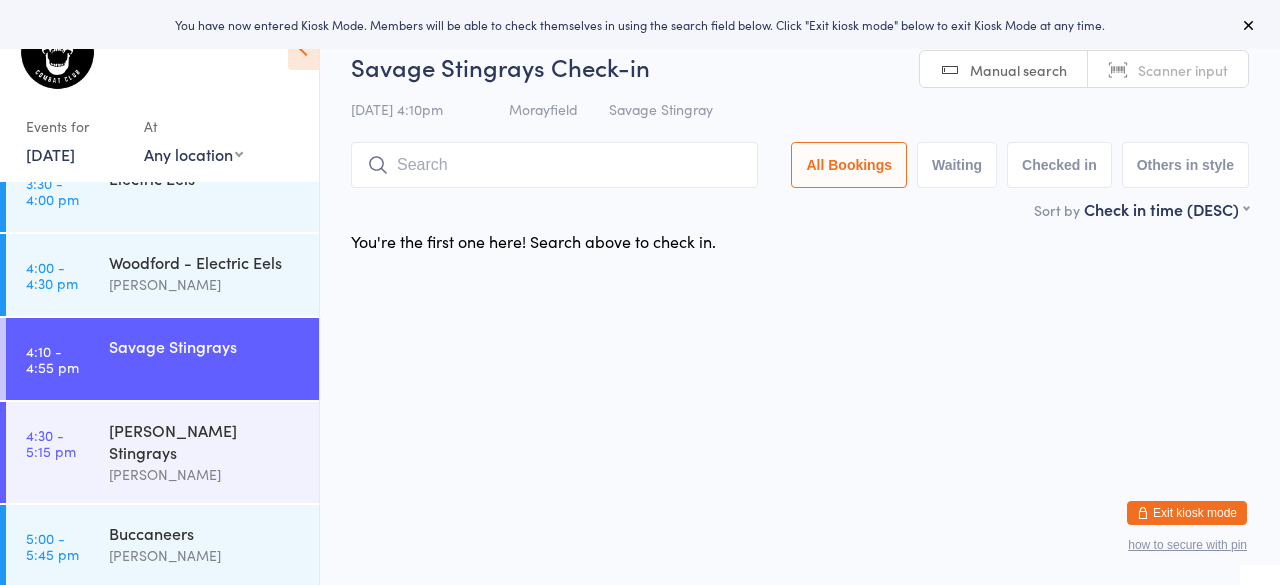 click at bounding box center (554, 165) 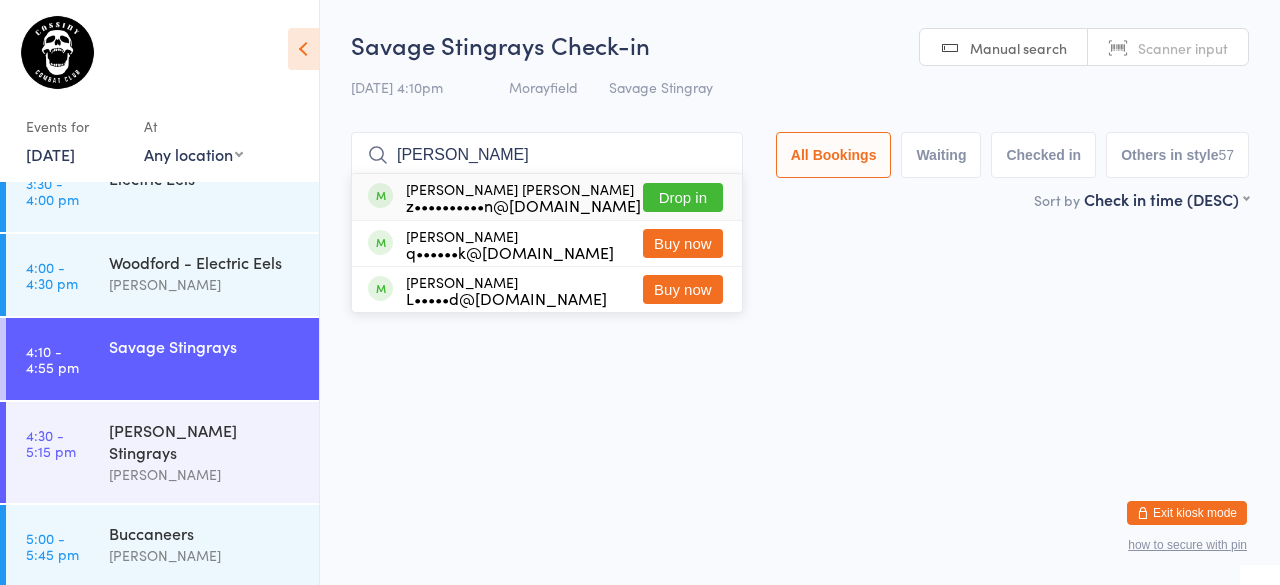 type on "[PERSON_NAME]" 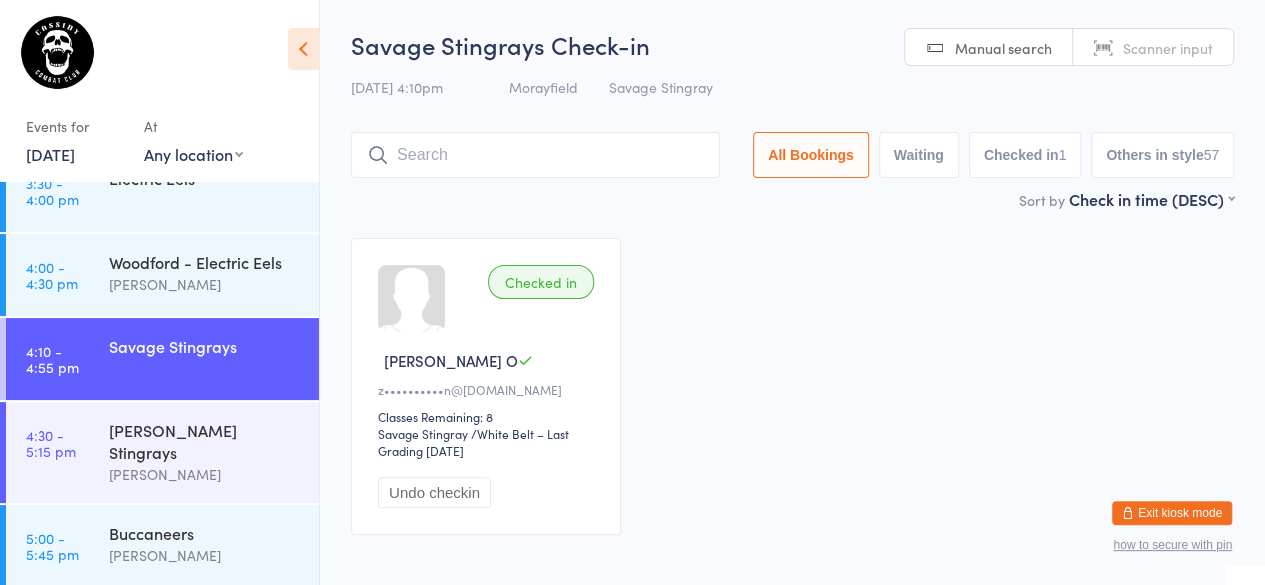 click on "Exit kiosk mode" at bounding box center [1172, 513] 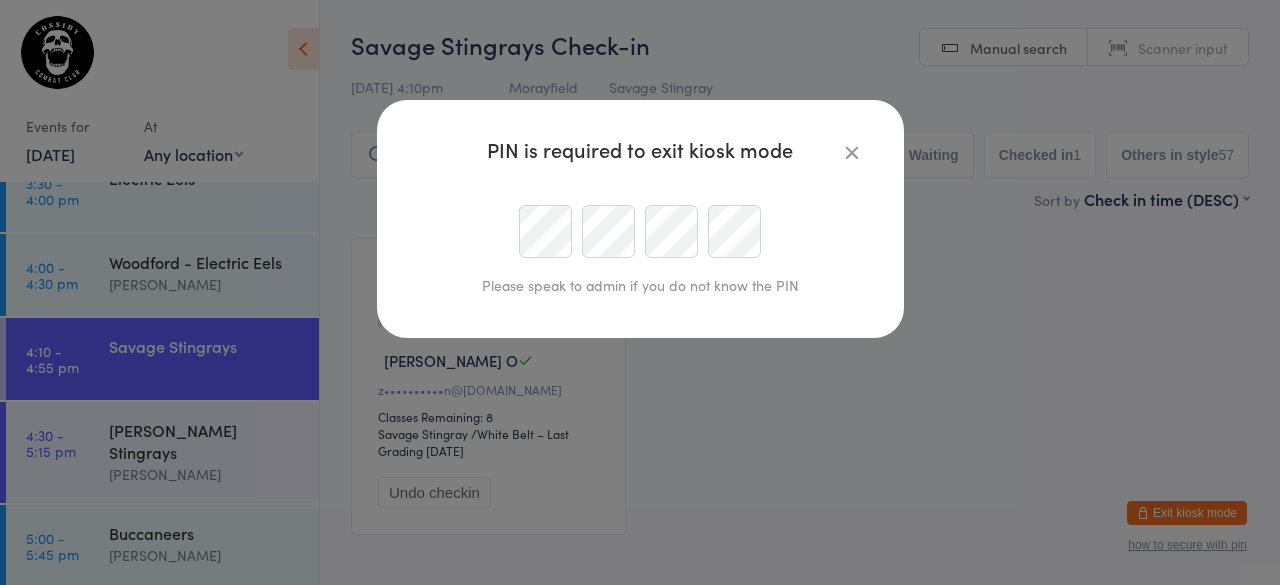 scroll, scrollTop: 0, scrollLeft: 0, axis: both 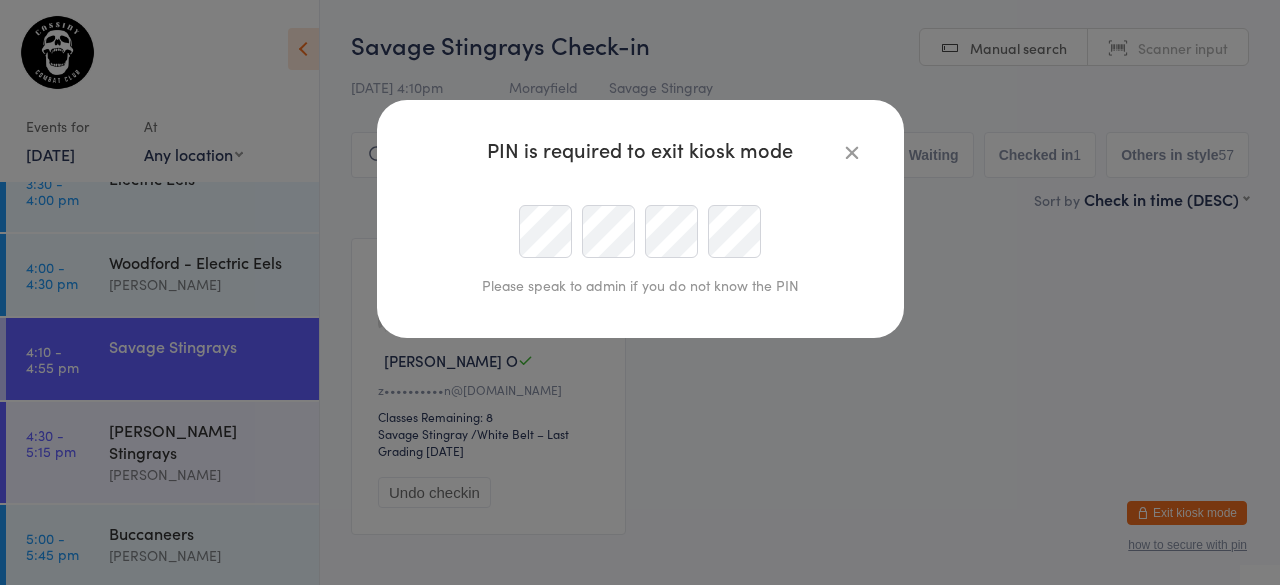 click at bounding box center (640, 231) 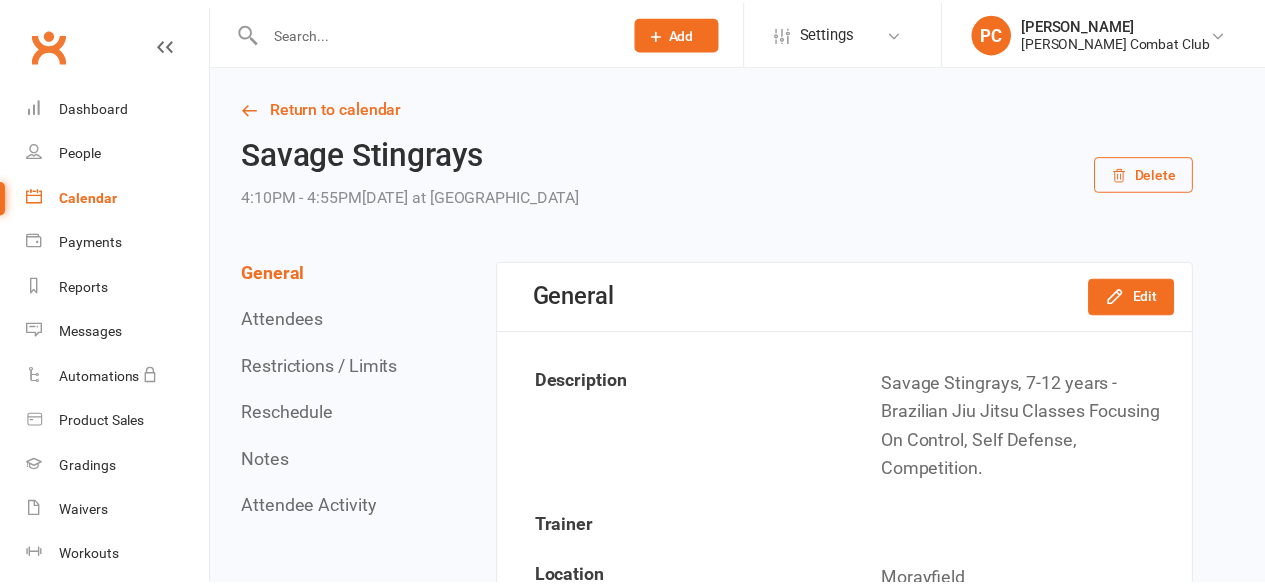 scroll, scrollTop: 0, scrollLeft: 0, axis: both 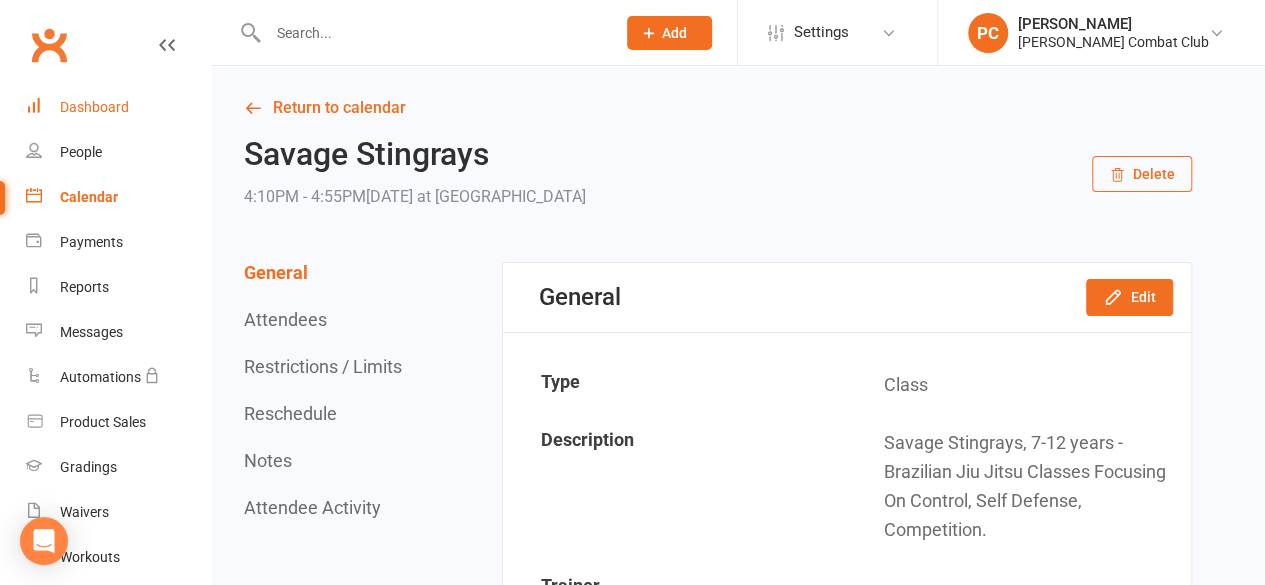 click on "Dashboard" at bounding box center [94, 107] 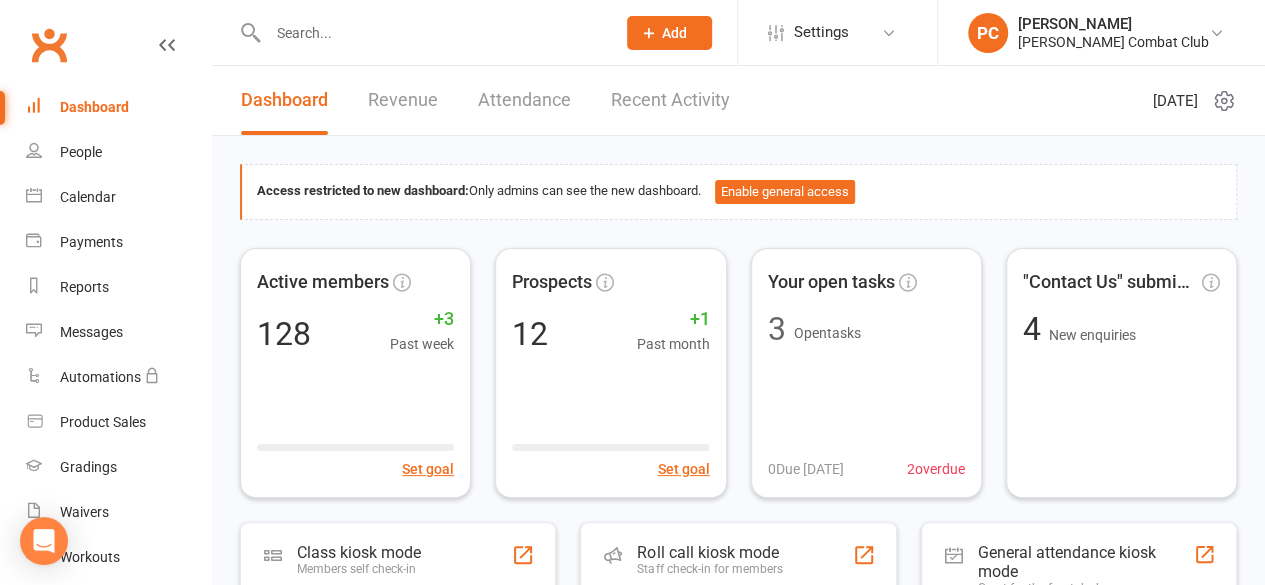 click at bounding box center (431, 33) 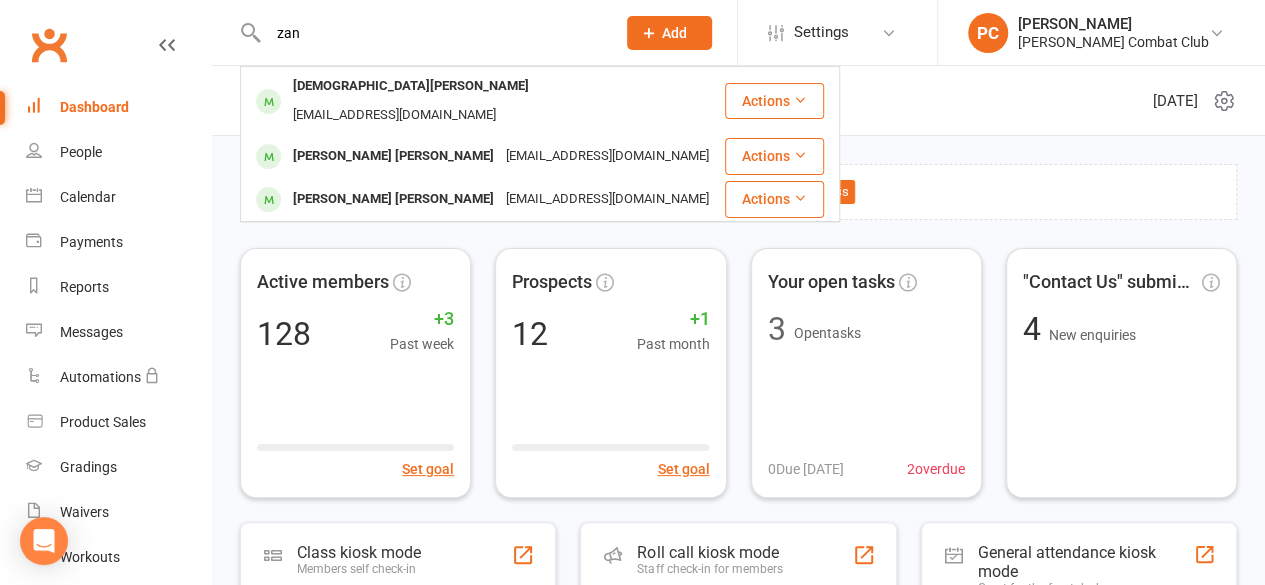 type on "zan" 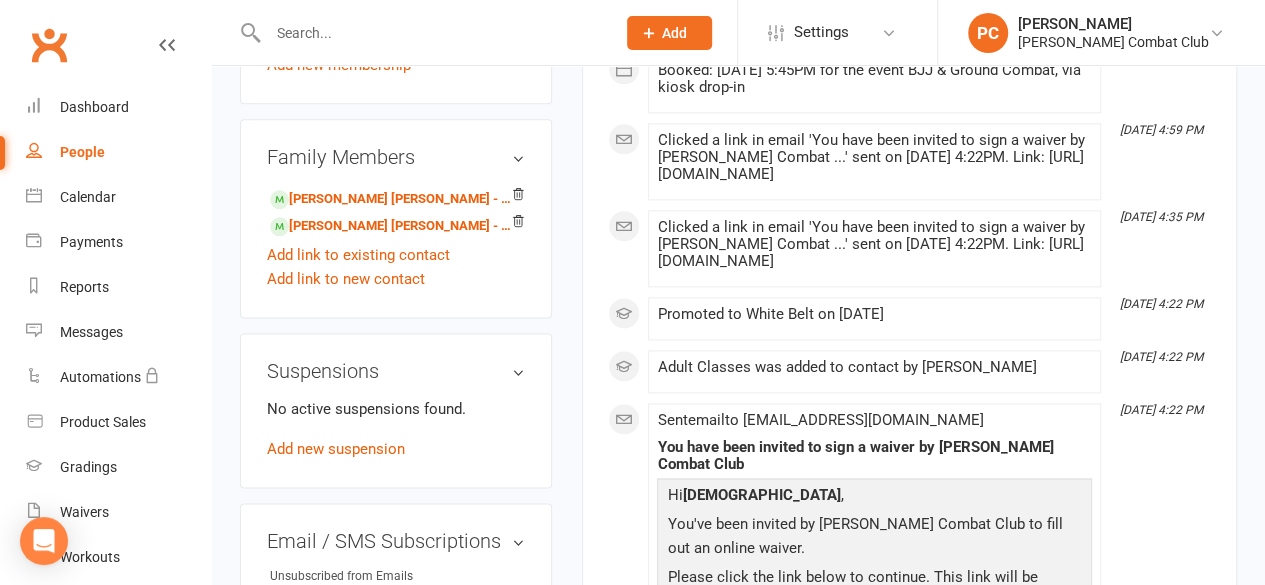 scroll, scrollTop: 1200, scrollLeft: 0, axis: vertical 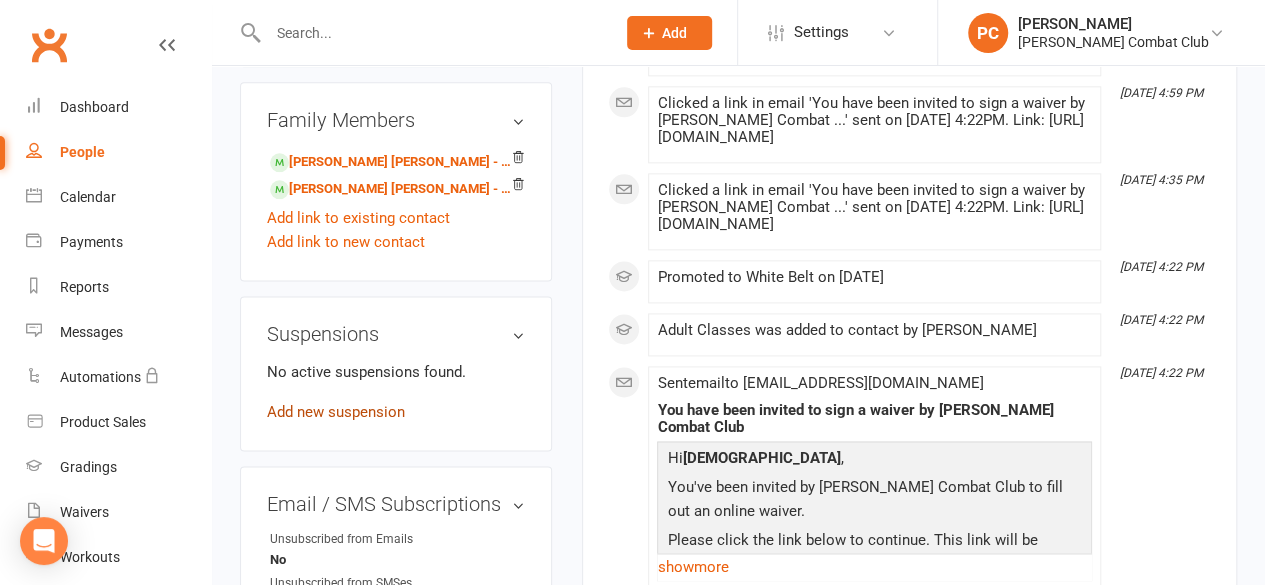 click on "Add new suspension" at bounding box center [336, 412] 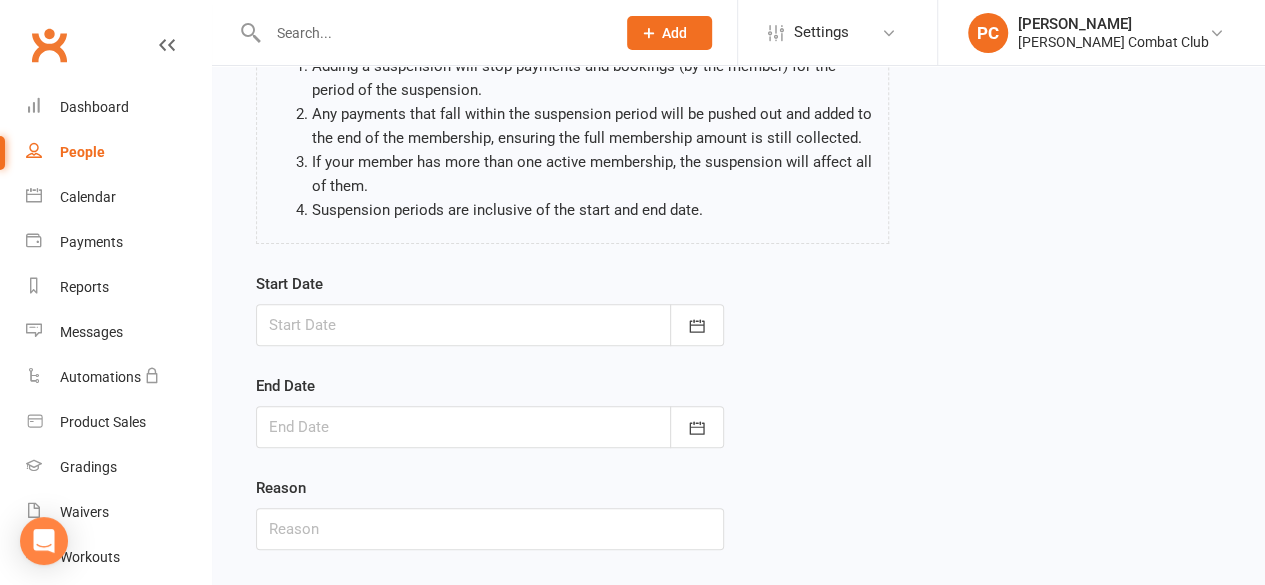 scroll, scrollTop: 200, scrollLeft: 0, axis: vertical 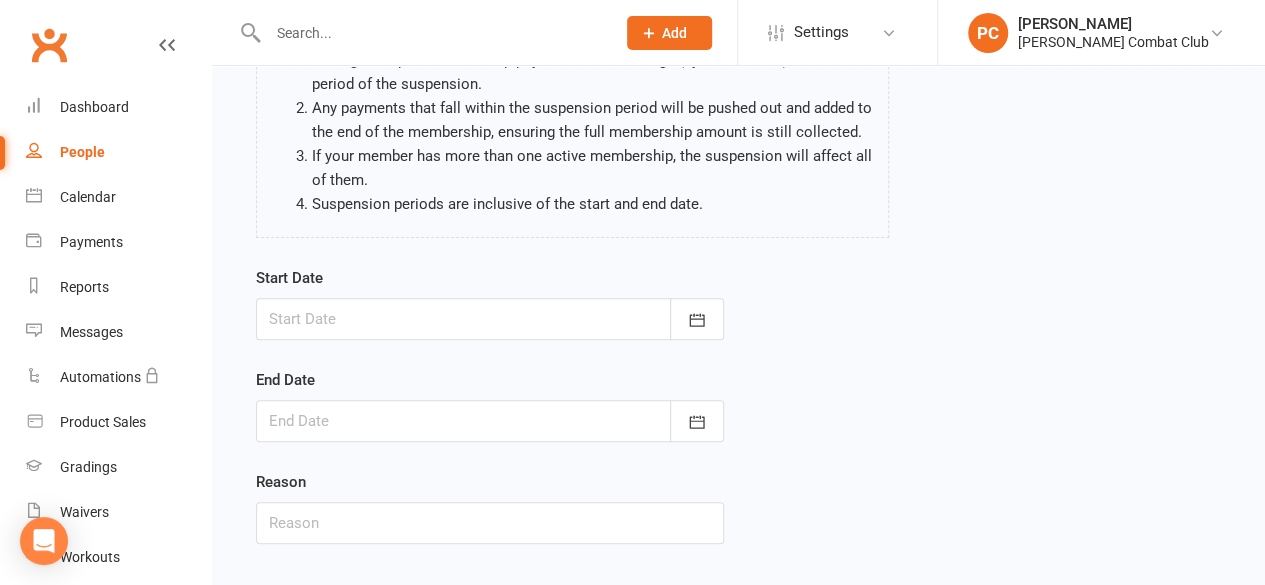 click at bounding box center [490, 319] 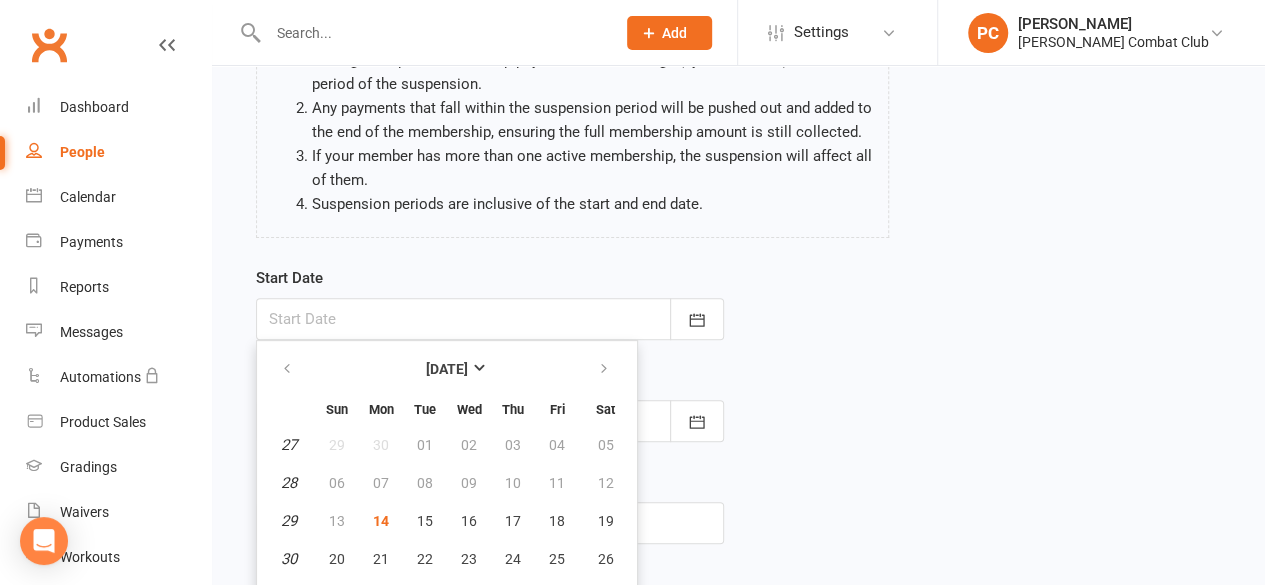 scroll, scrollTop: 268, scrollLeft: 0, axis: vertical 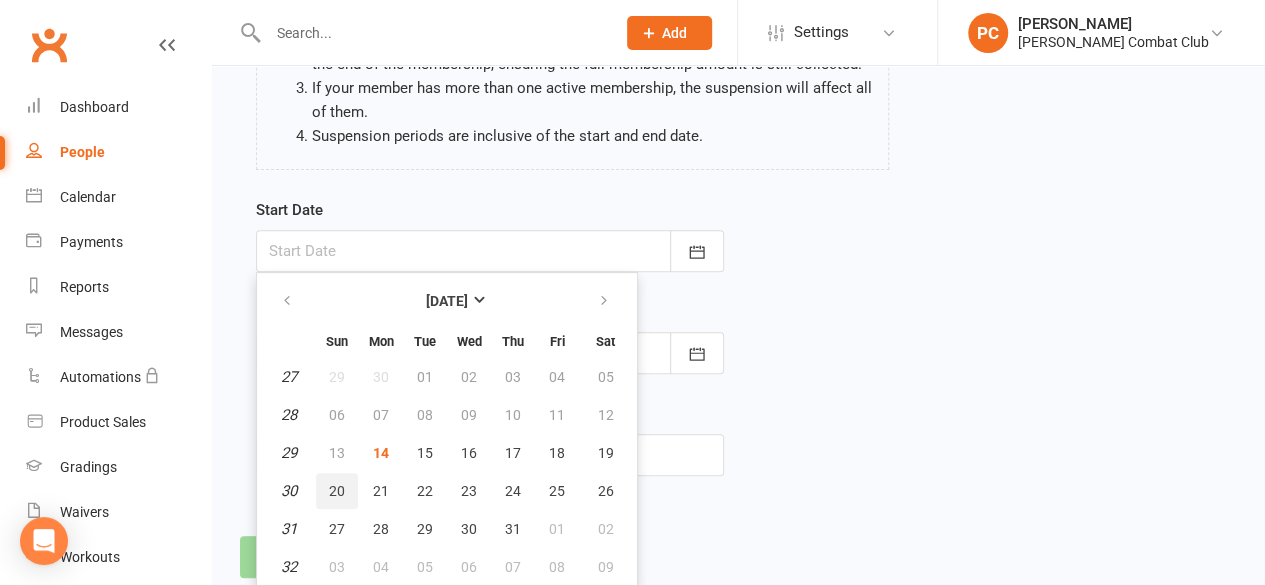 click on "20" at bounding box center (337, 491) 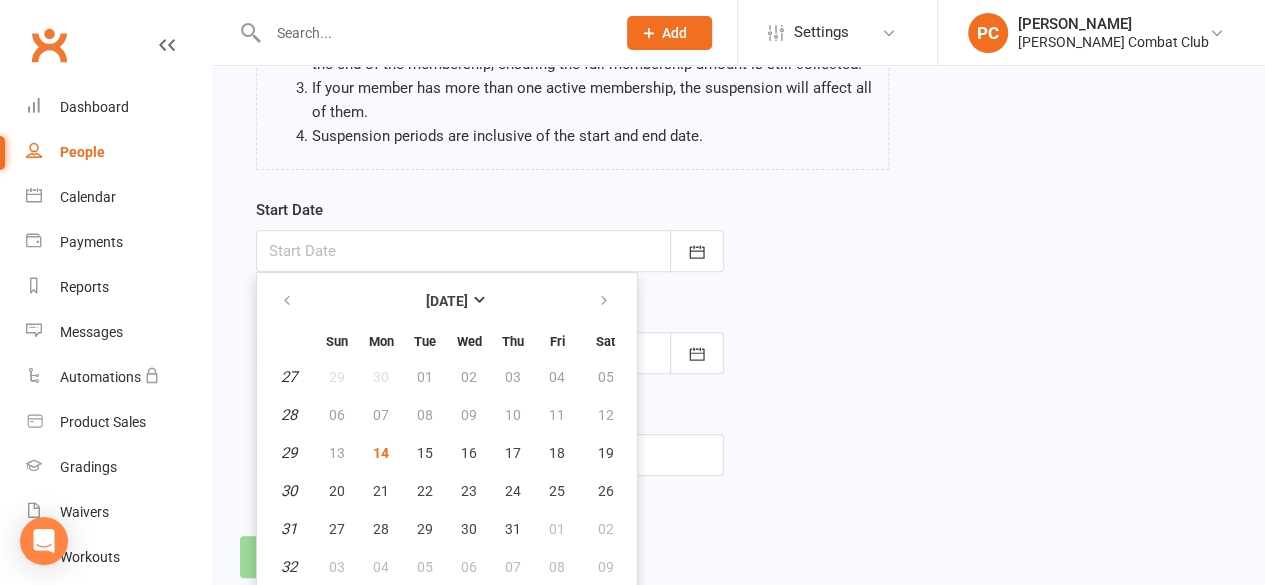type on "20 Jul 2025" 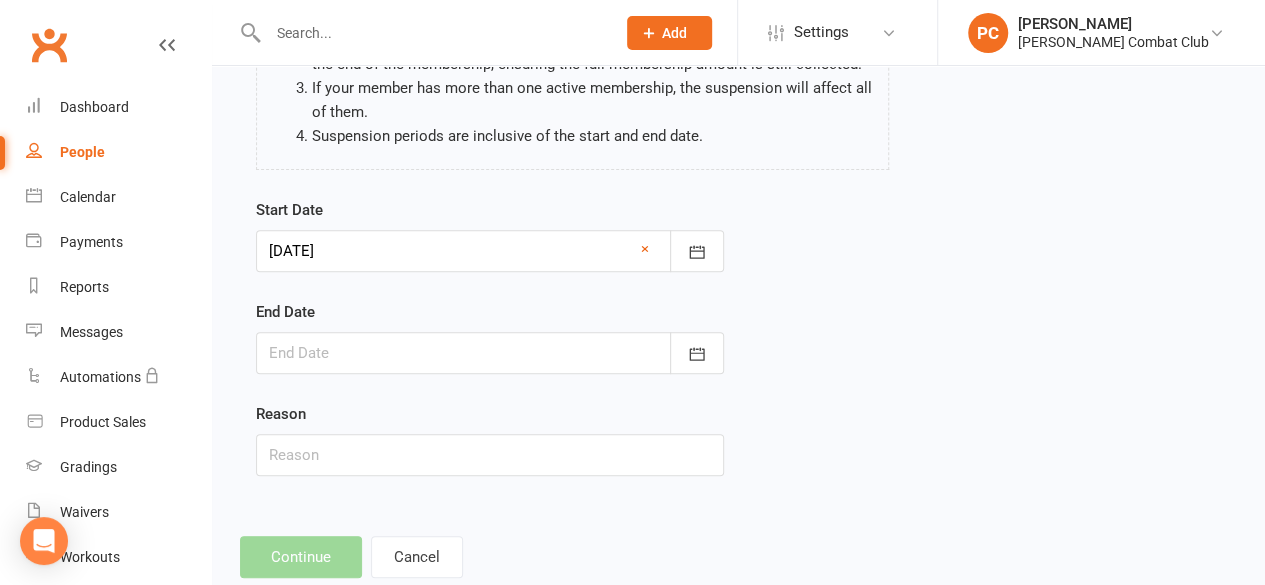 click at bounding box center [490, 353] 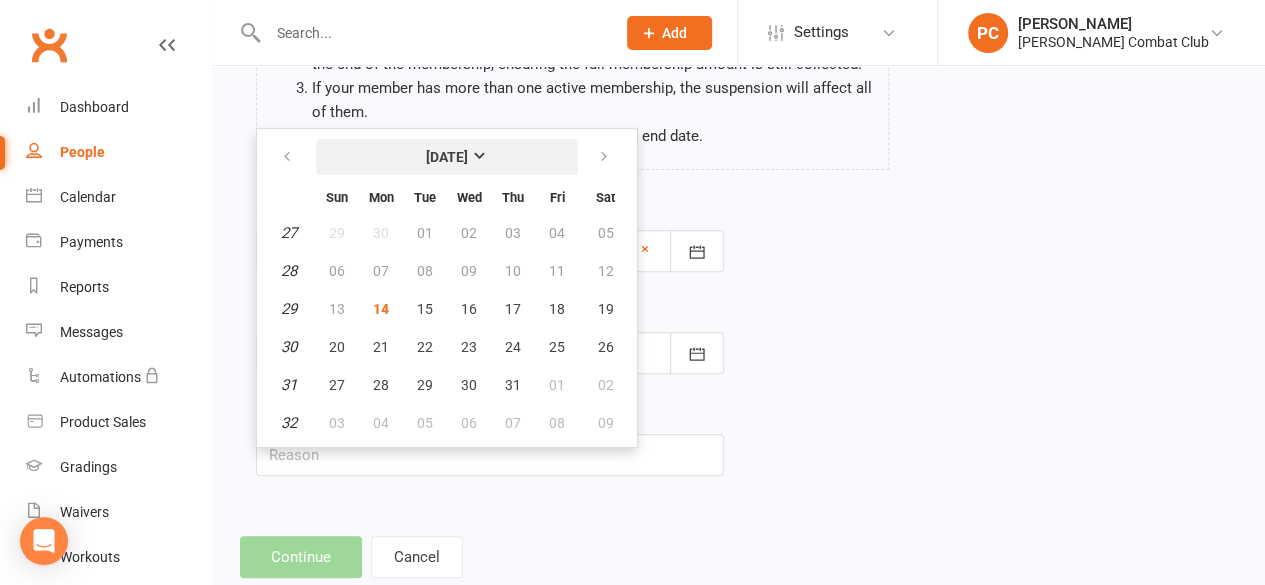 click on "[DATE]" at bounding box center [447, 157] 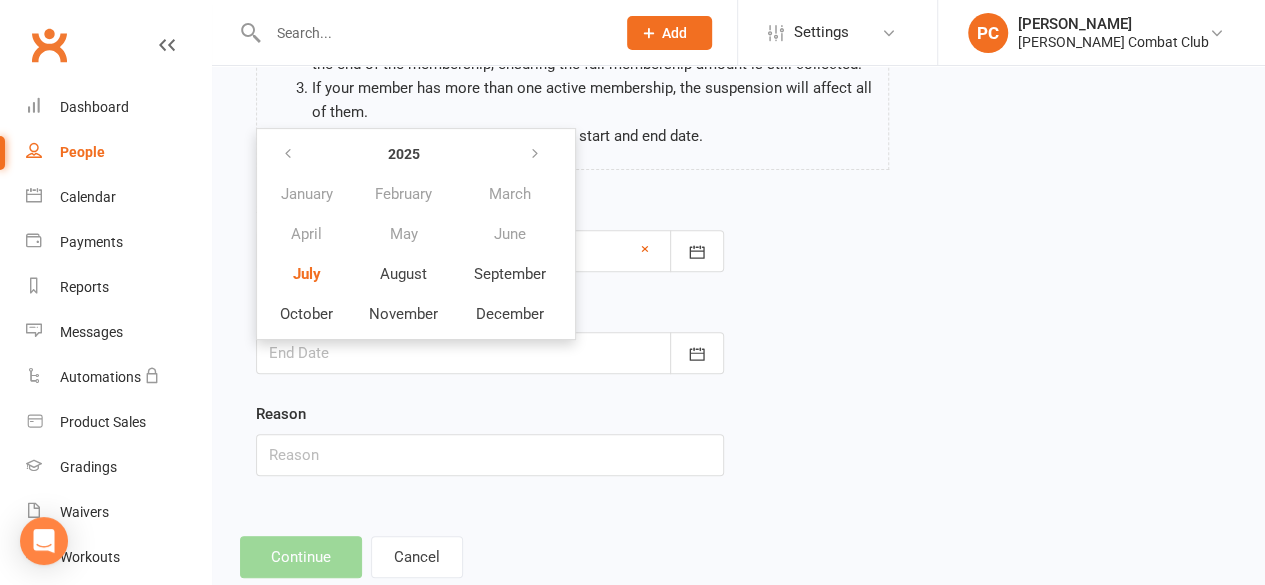 click at bounding box center [510, 154] 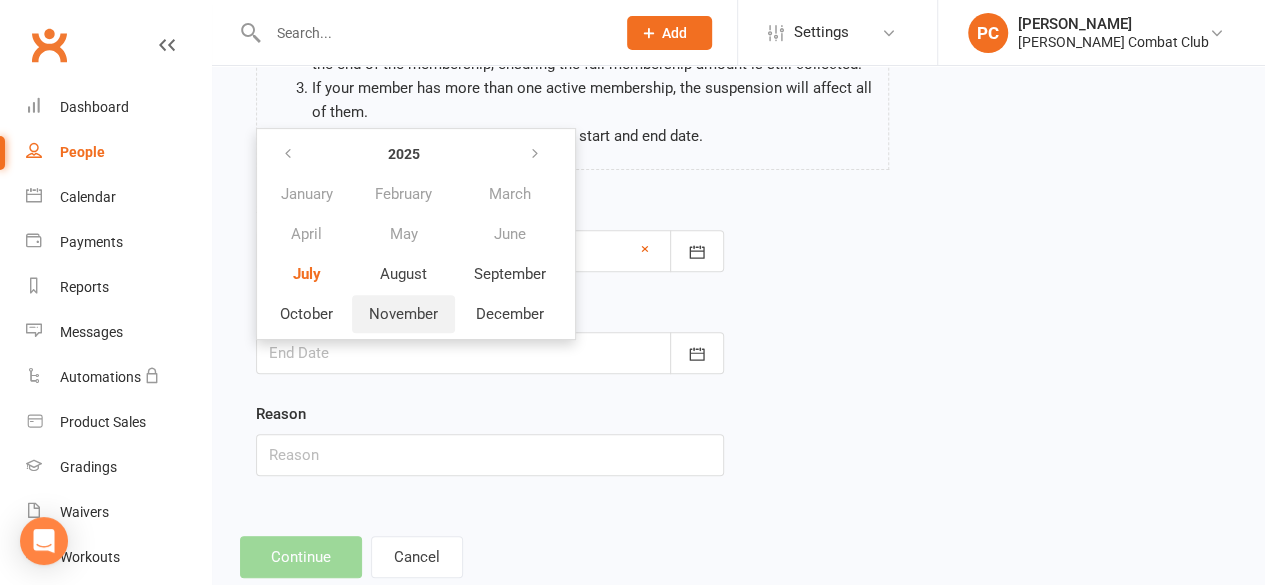 click on "November" at bounding box center (403, 314) 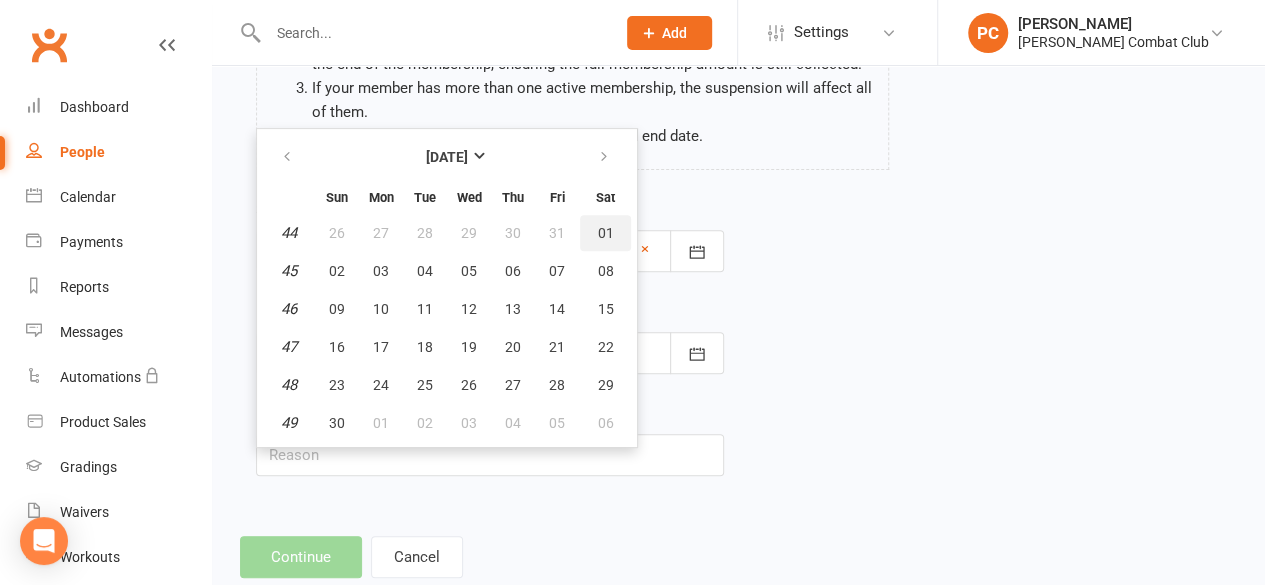 click on "01" at bounding box center [606, 233] 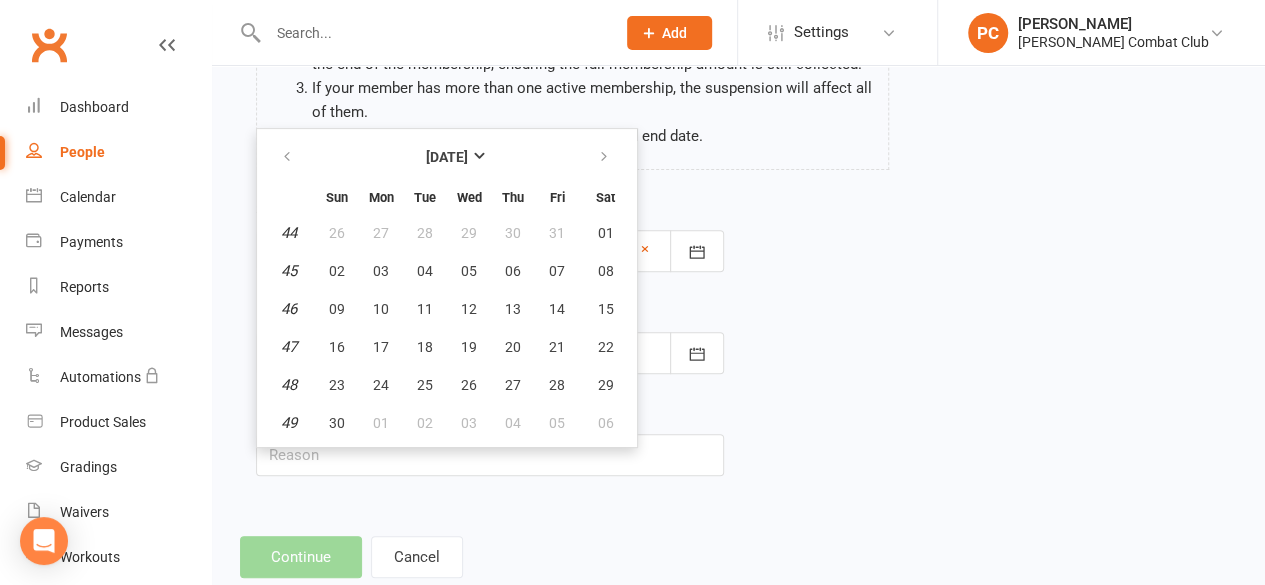type on "01 Nov 2025" 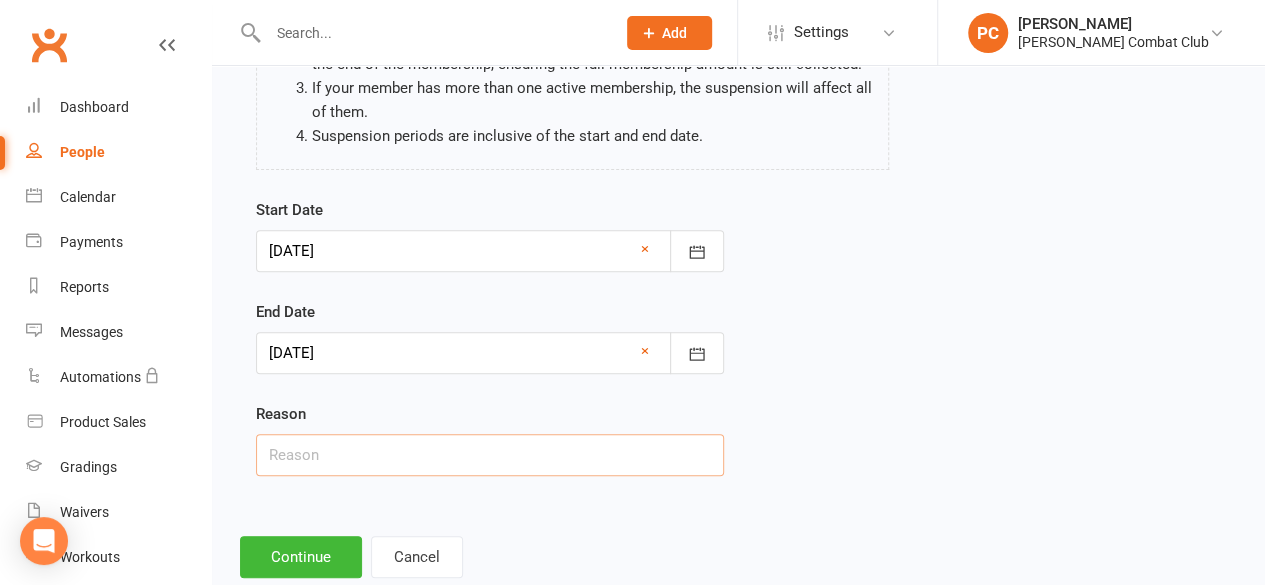 click at bounding box center (490, 455) 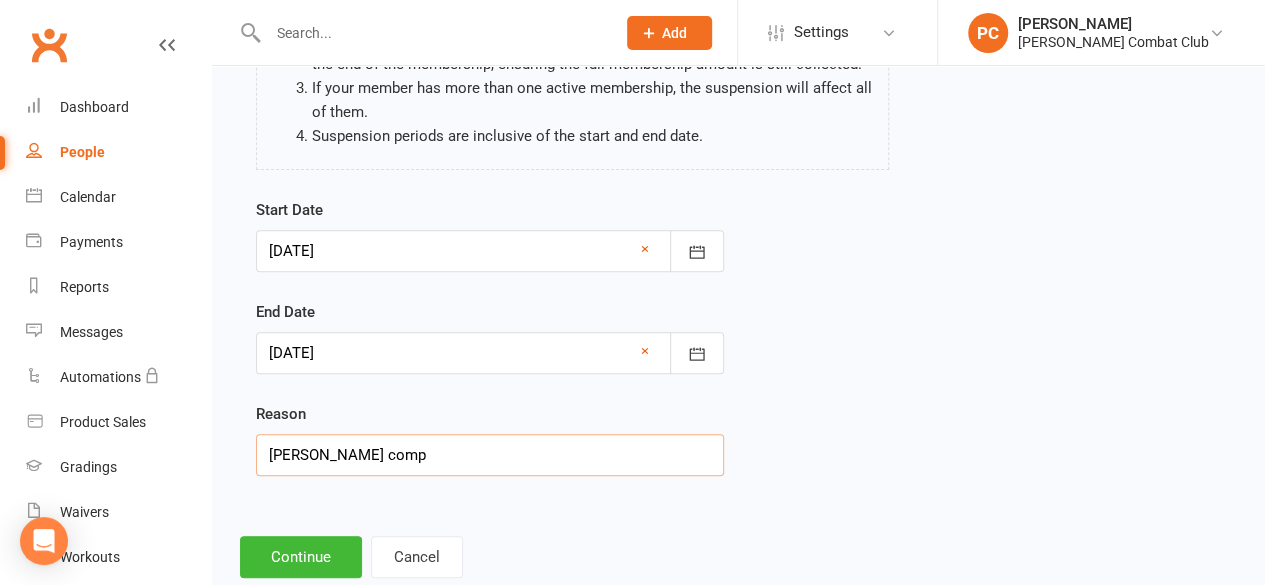 type on "arm wrestling comp" 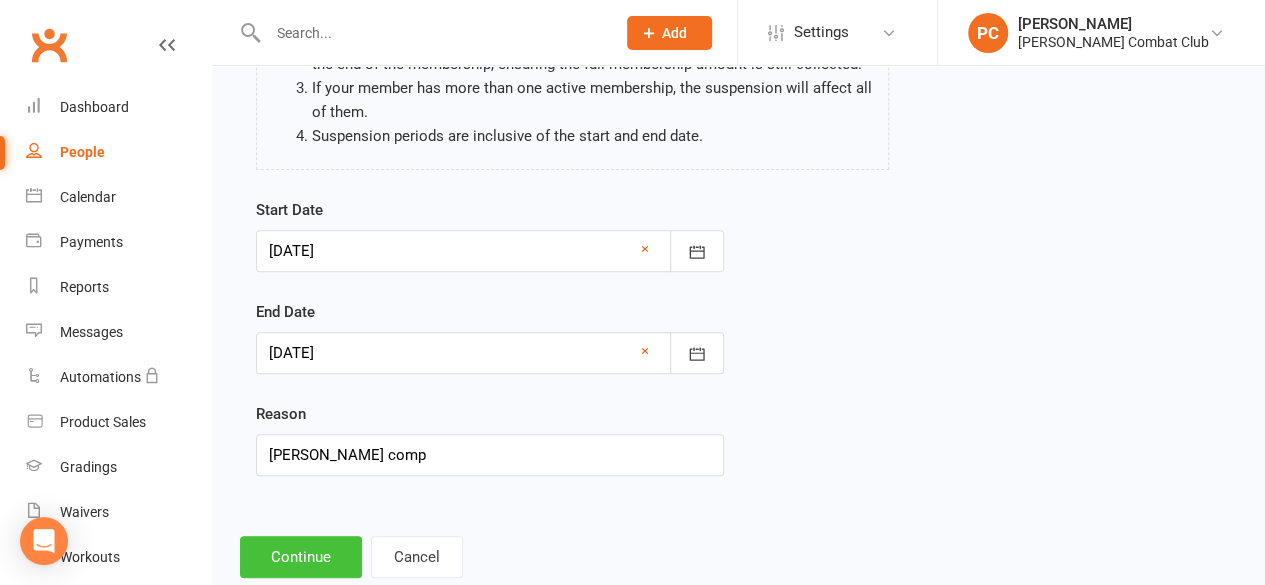 click on "Continue" at bounding box center (301, 557) 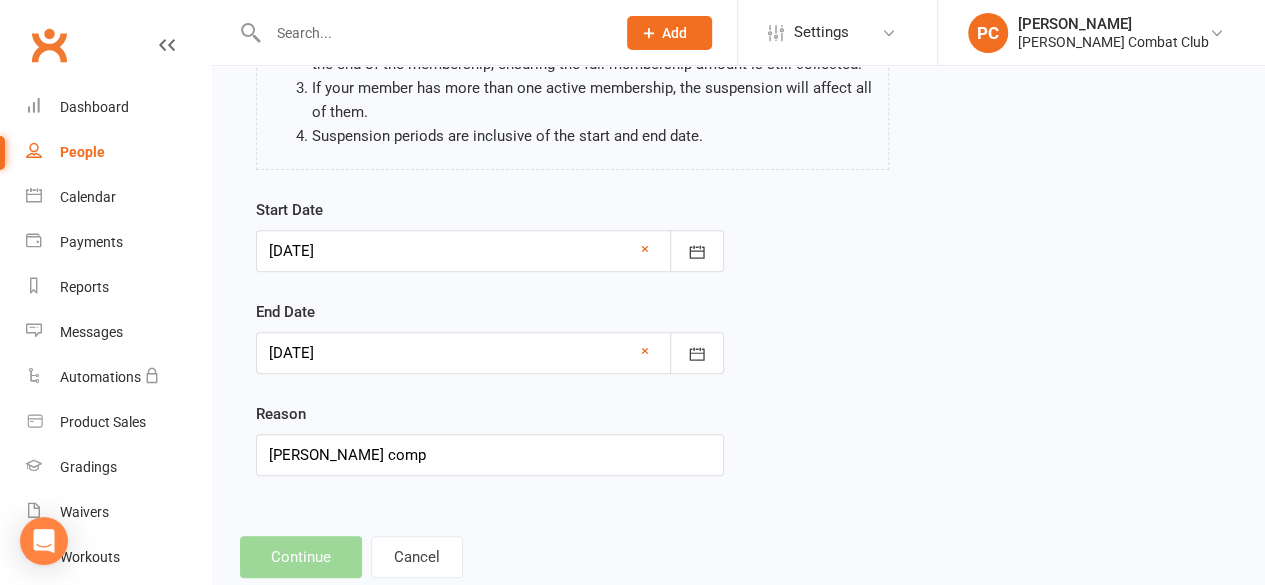 scroll, scrollTop: 0, scrollLeft: 0, axis: both 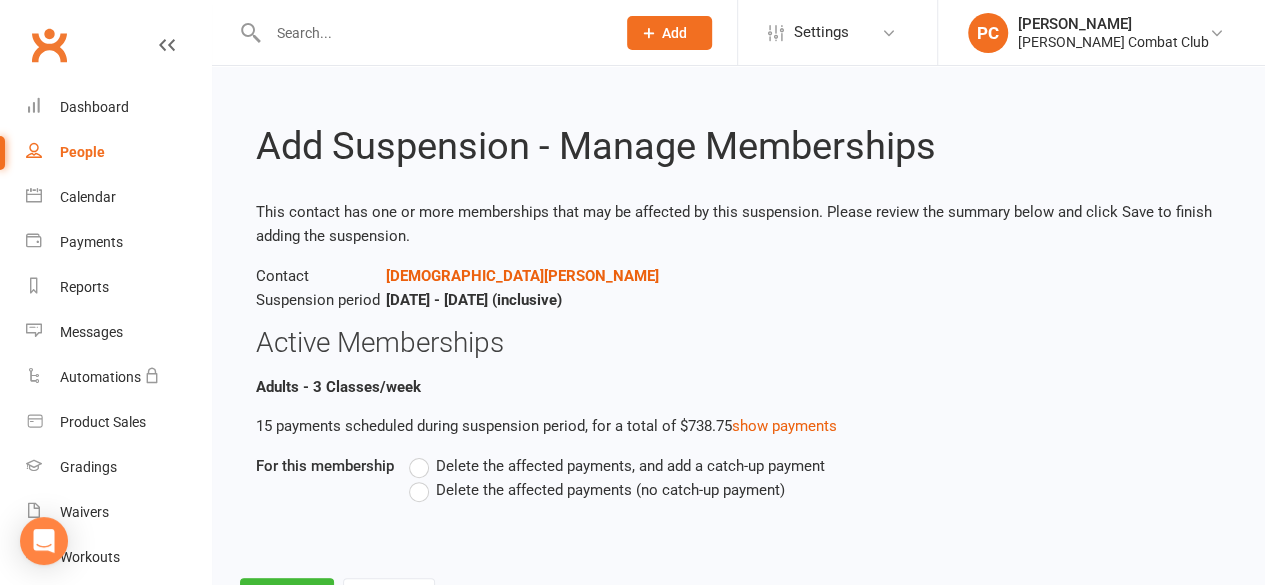 click on "Delete the affected payments (no catch-up payment)" at bounding box center [597, 490] 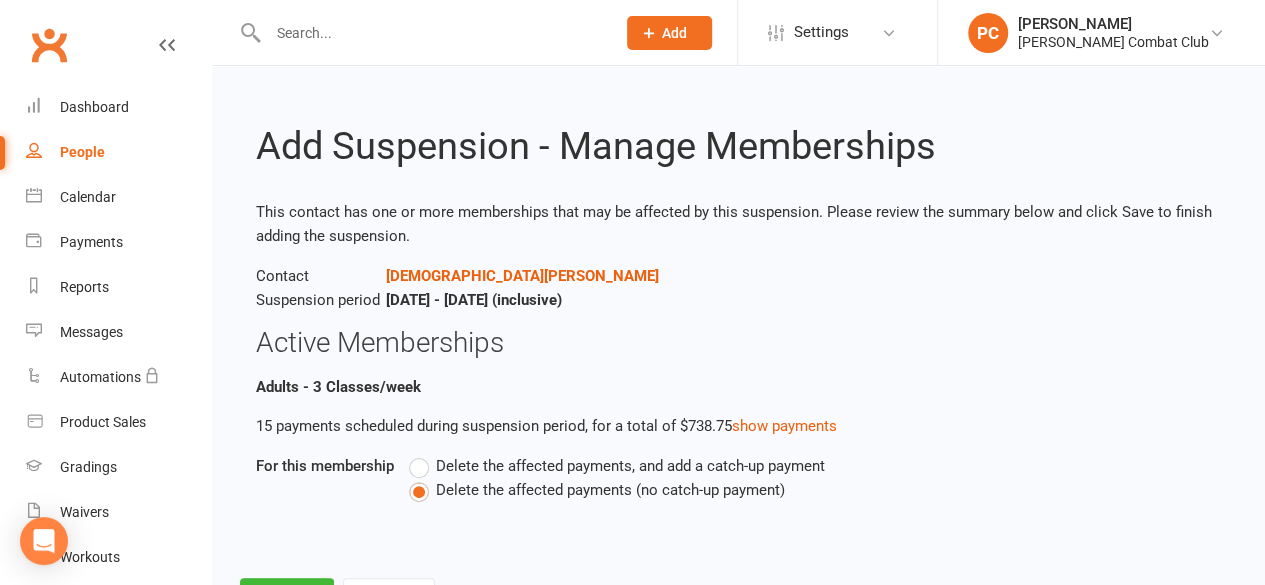 click on "Delete the affected payments, and add a catch-up payment Delete the affected payments (no catch-up payment)" at bounding box center [715, 478] 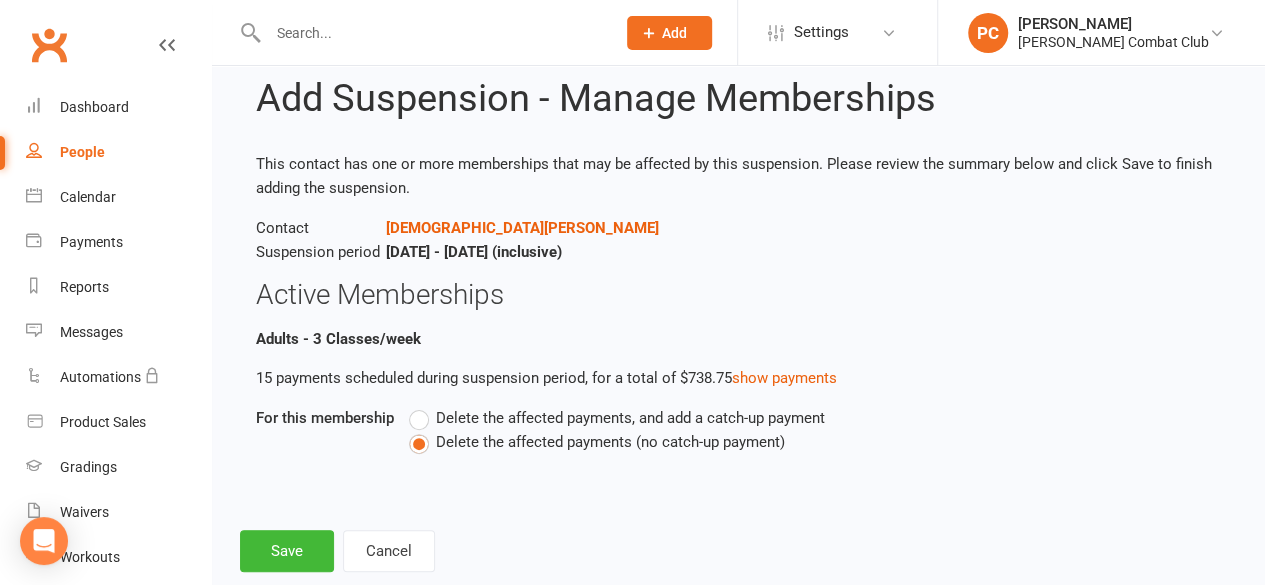 scroll, scrollTop: 90, scrollLeft: 0, axis: vertical 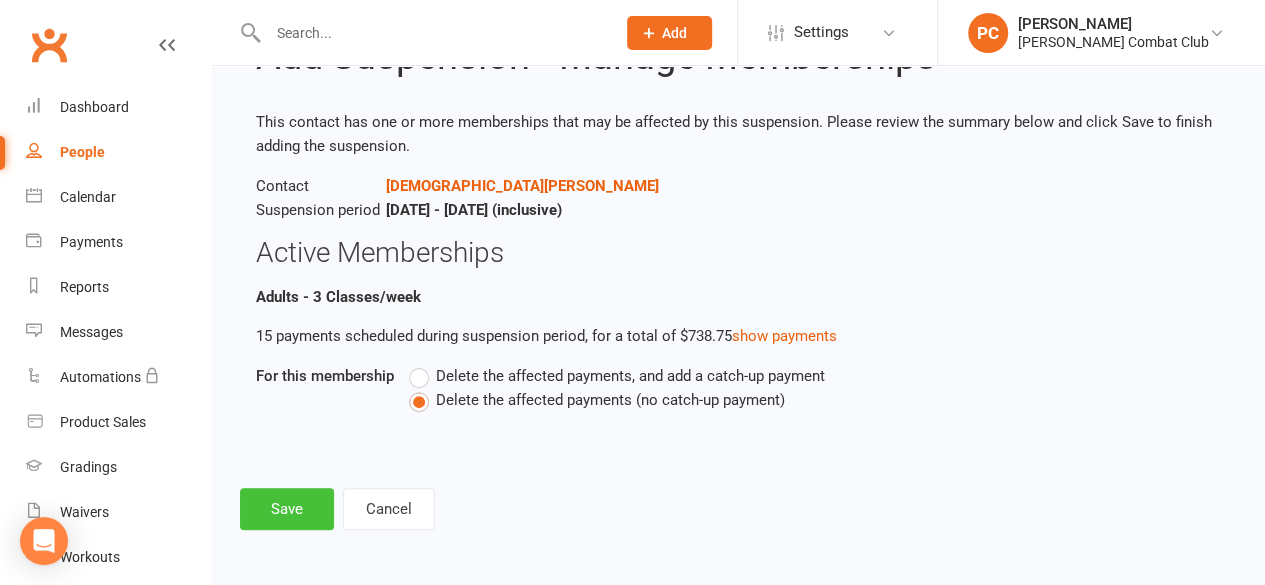 click on "Save" at bounding box center (287, 509) 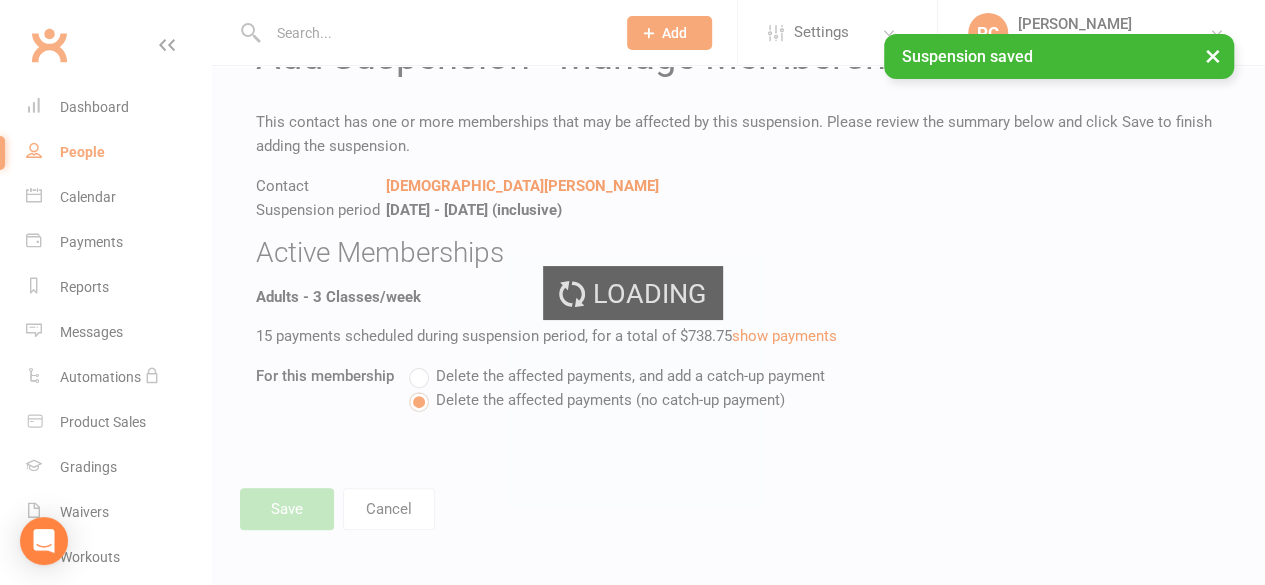 scroll, scrollTop: 0, scrollLeft: 0, axis: both 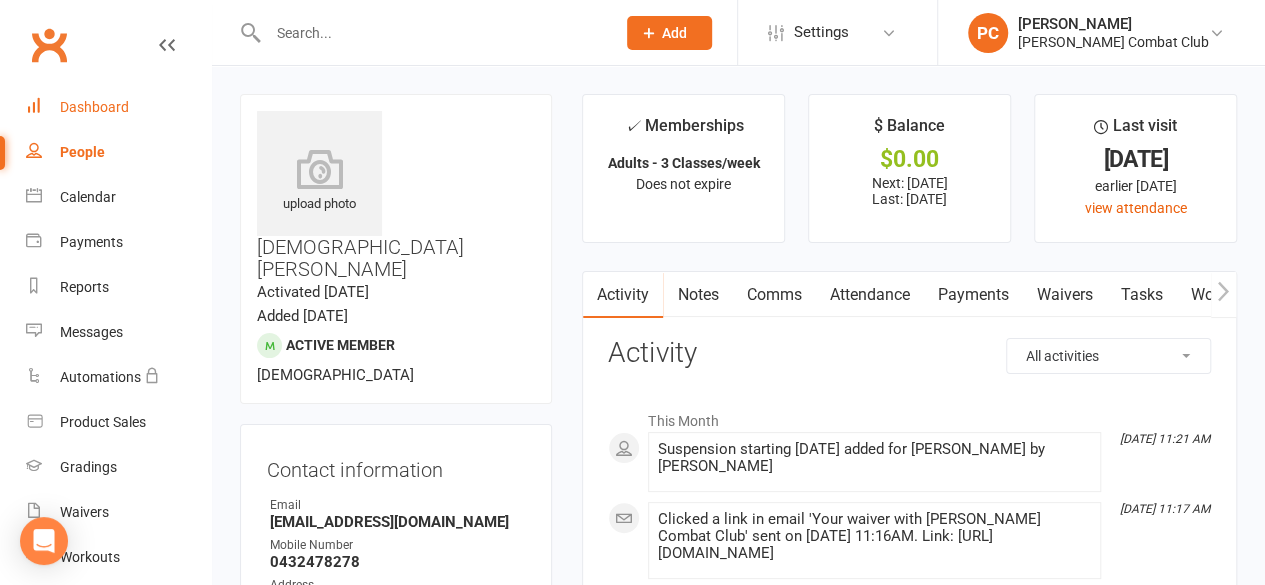 click on "Dashboard" at bounding box center (94, 107) 